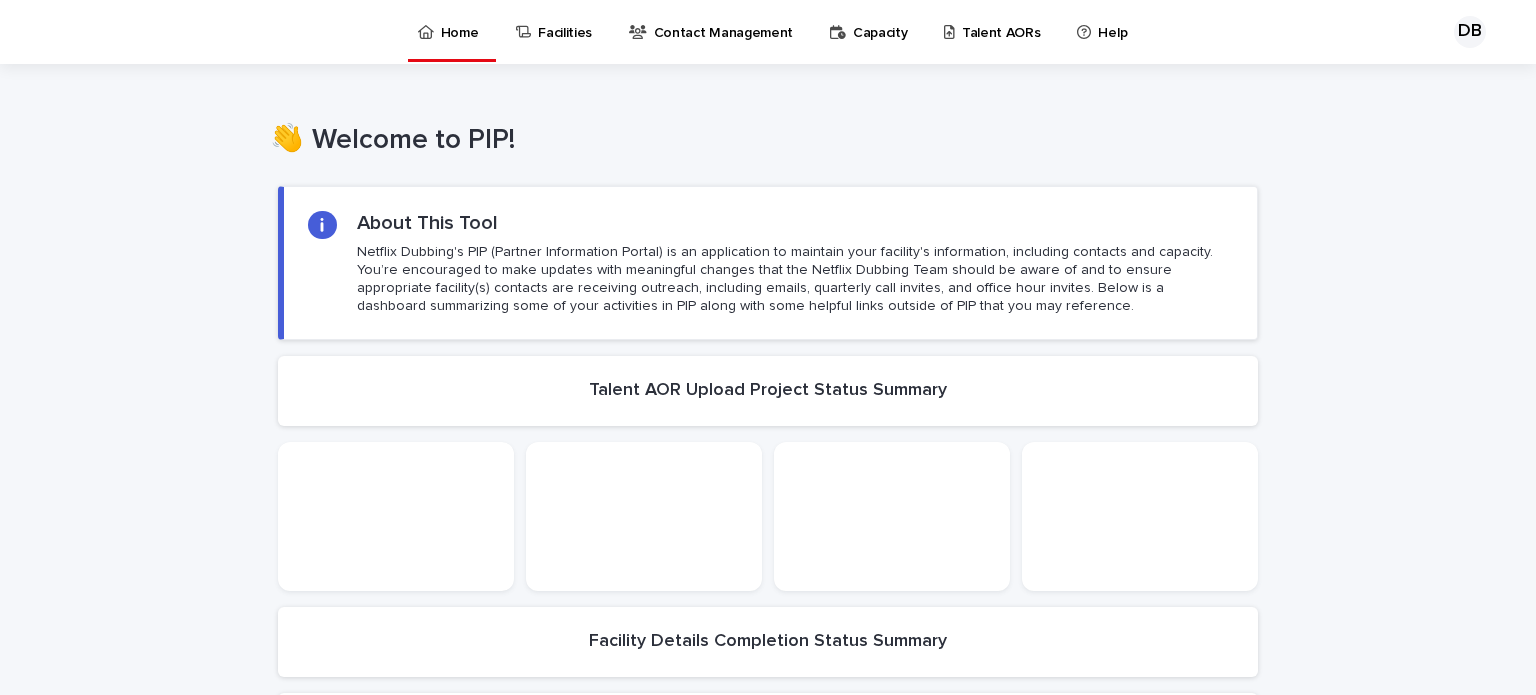 scroll, scrollTop: 0, scrollLeft: 0, axis: both 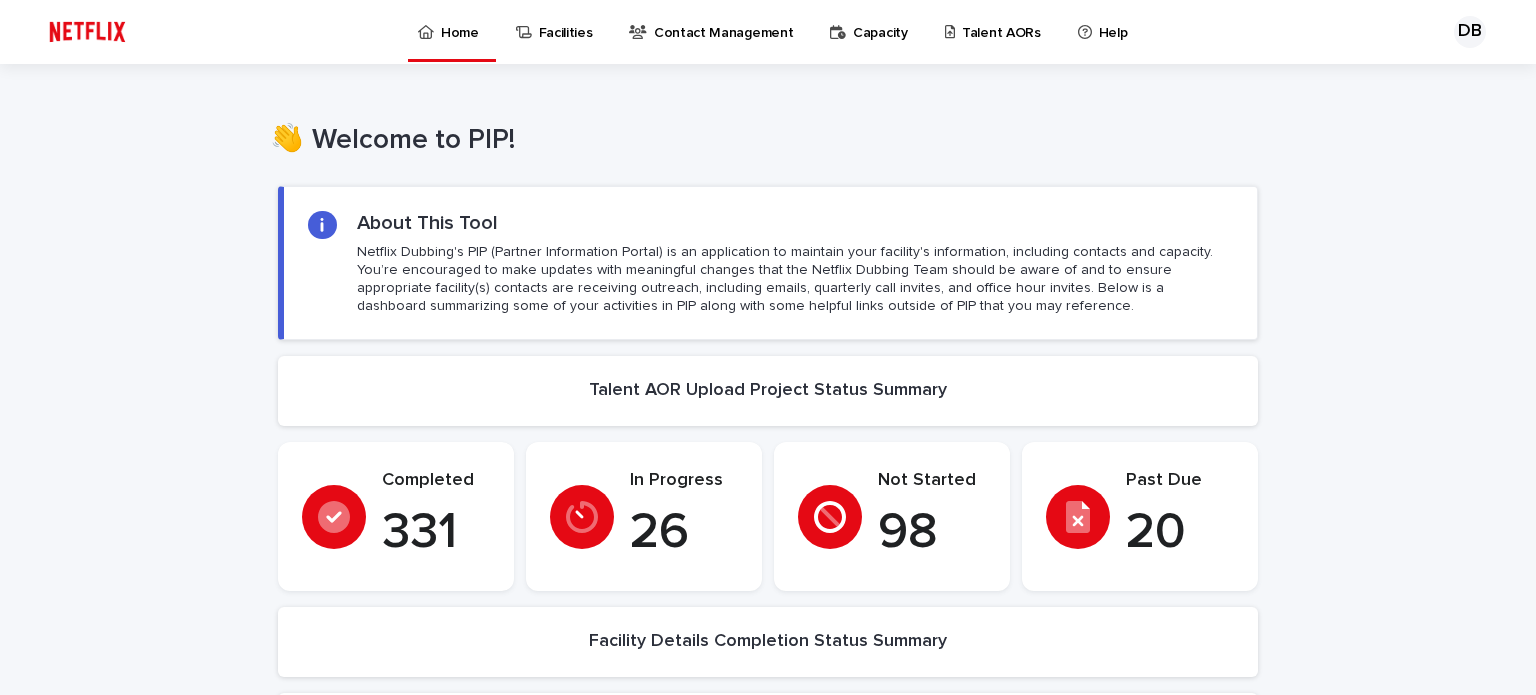 click on "Talent AORs" at bounding box center (1001, 21) 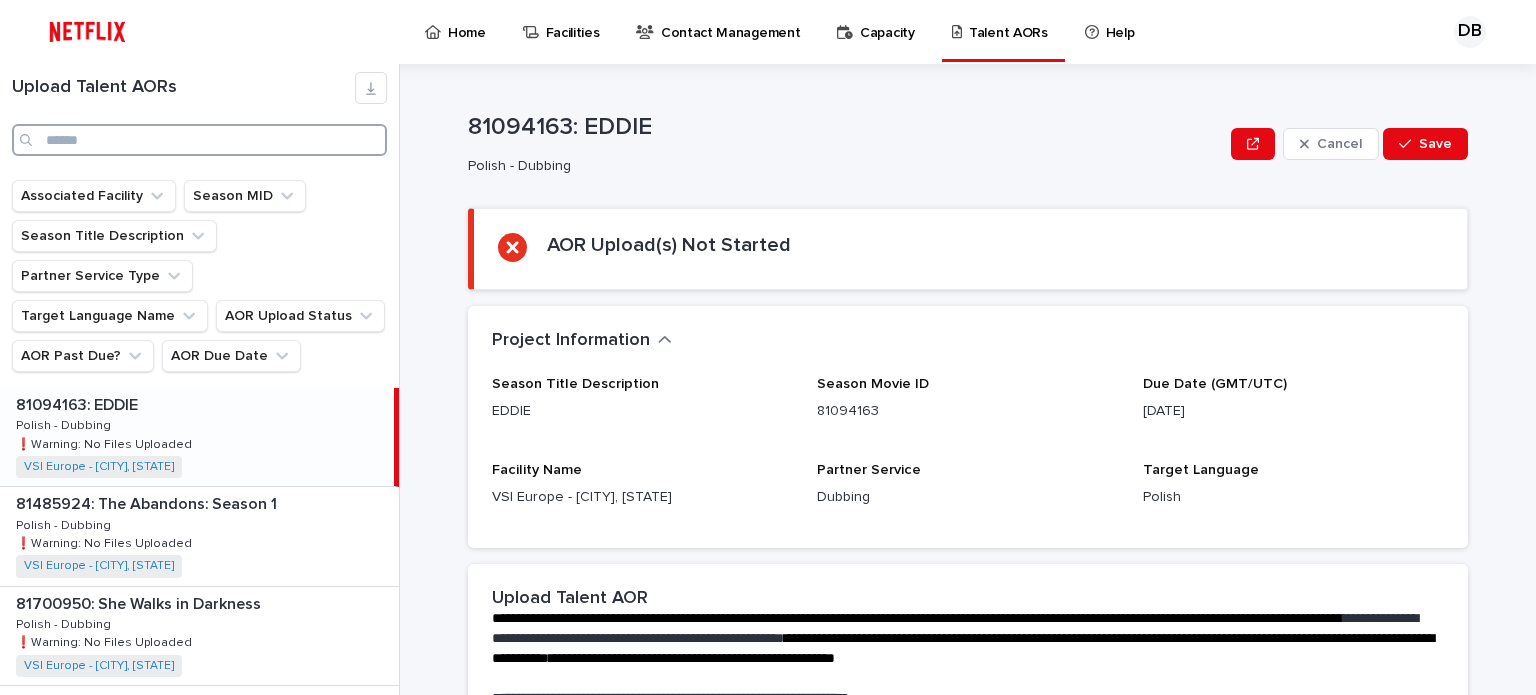 click at bounding box center (199, 140) 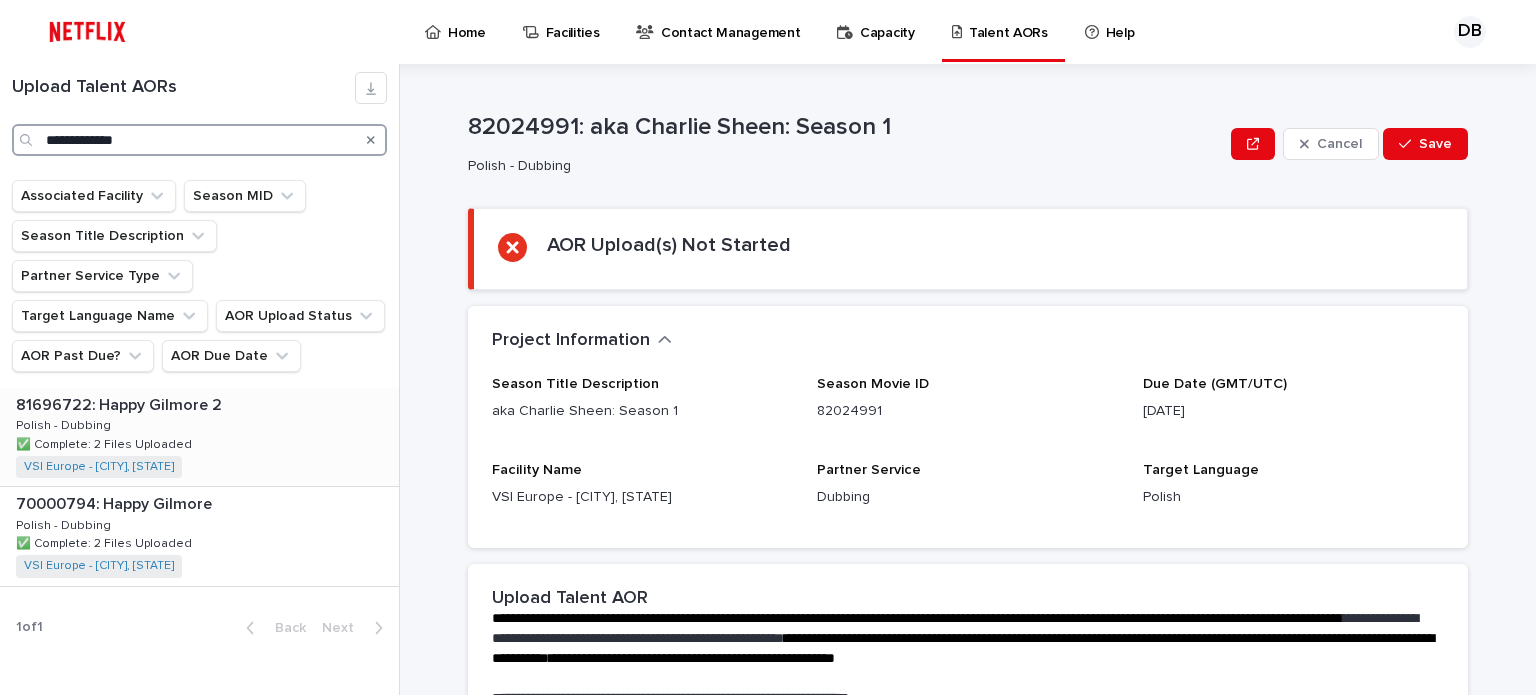 type on "**********" 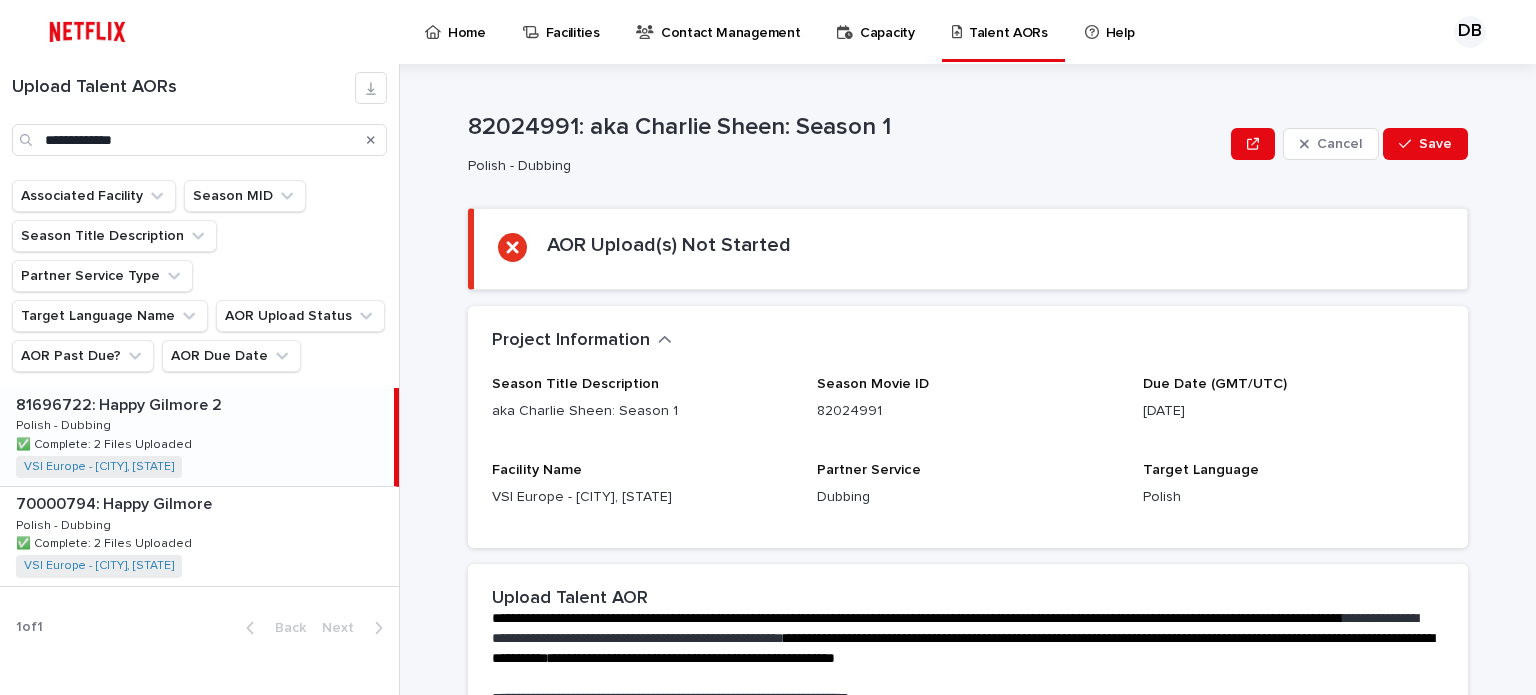 click on "81696722: Happy Gilmore 2 81696722: Happy Gilmore 2   Polish - Dubbing Polish - Dubbing   ✅ Complete: 2 Files Uploaded ✅ Complete: 2 Files Uploaded   VSI Europe - Warsaw – Poland   + 0" at bounding box center (197, 437) 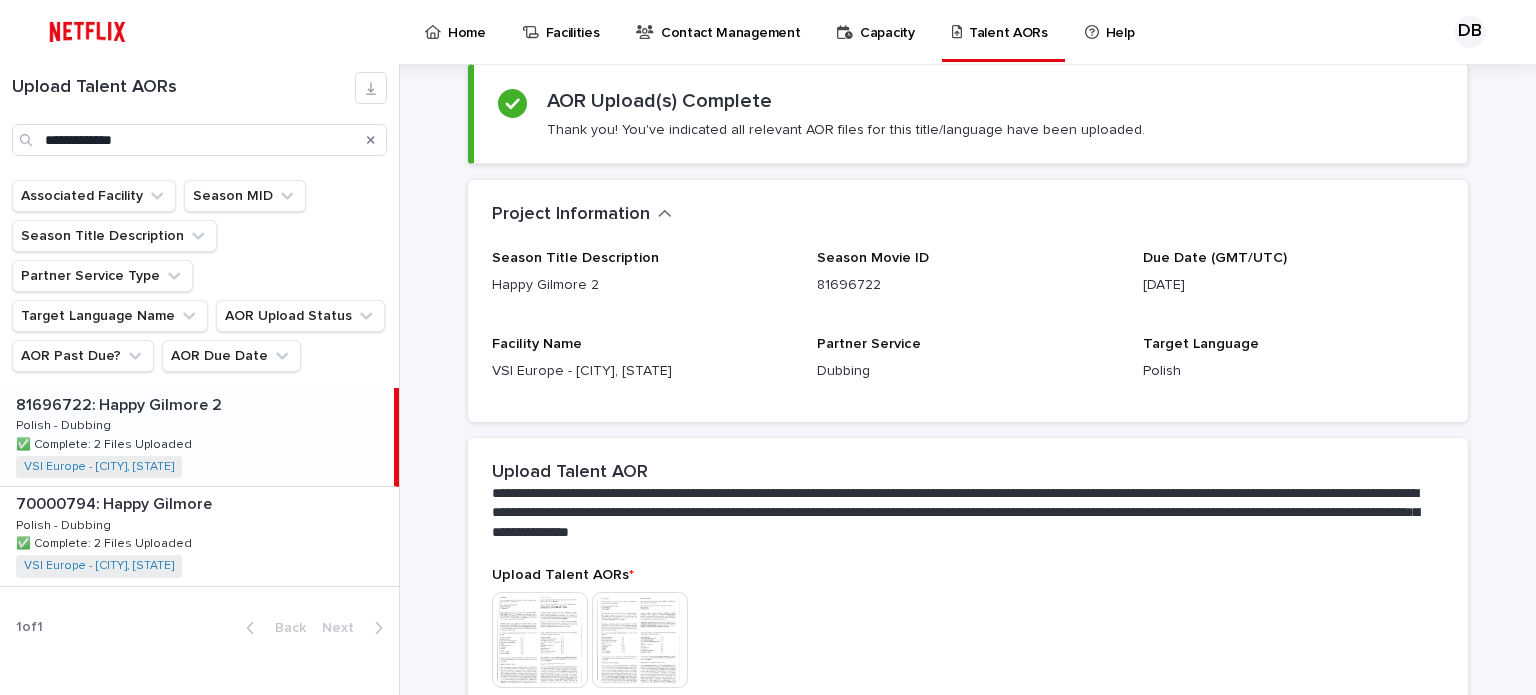 scroll, scrollTop: 300, scrollLeft: 0, axis: vertical 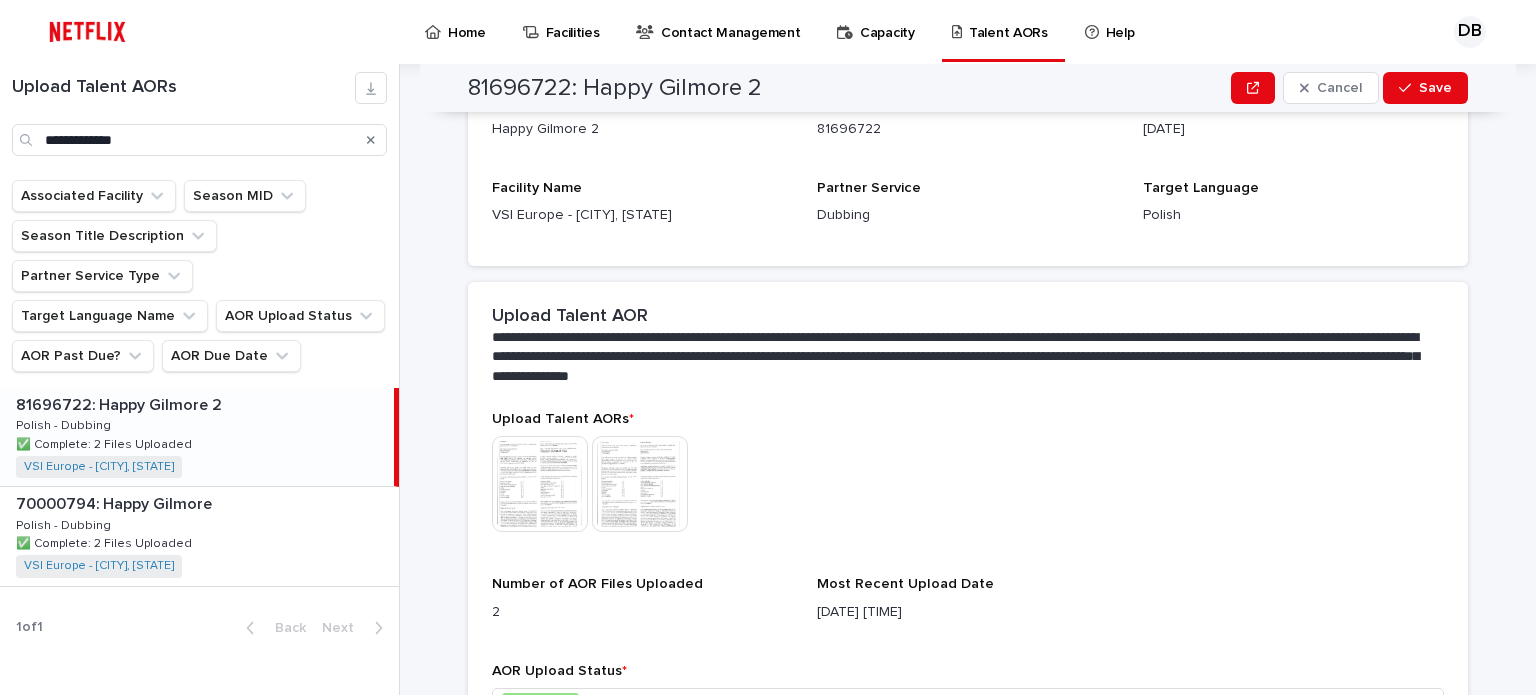 click at bounding box center (540, 484) 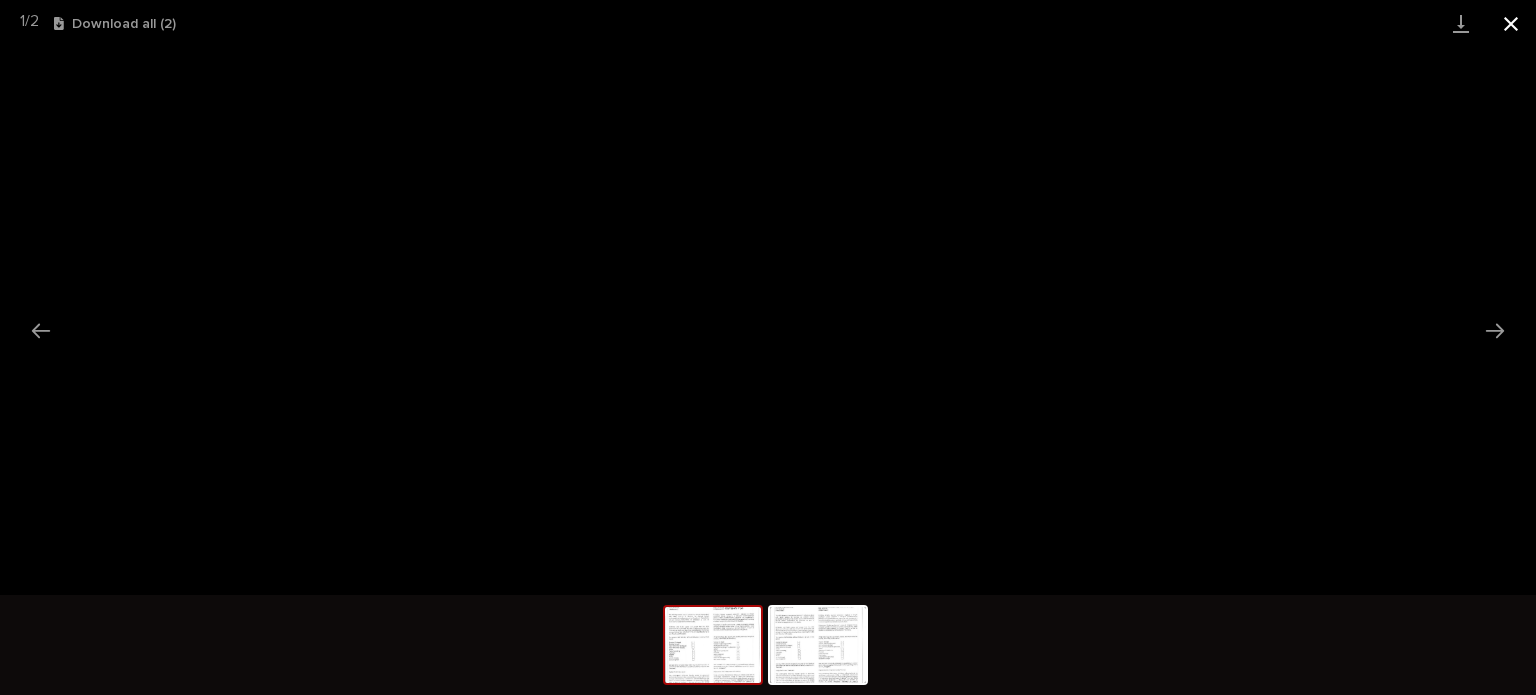click at bounding box center [1511, 23] 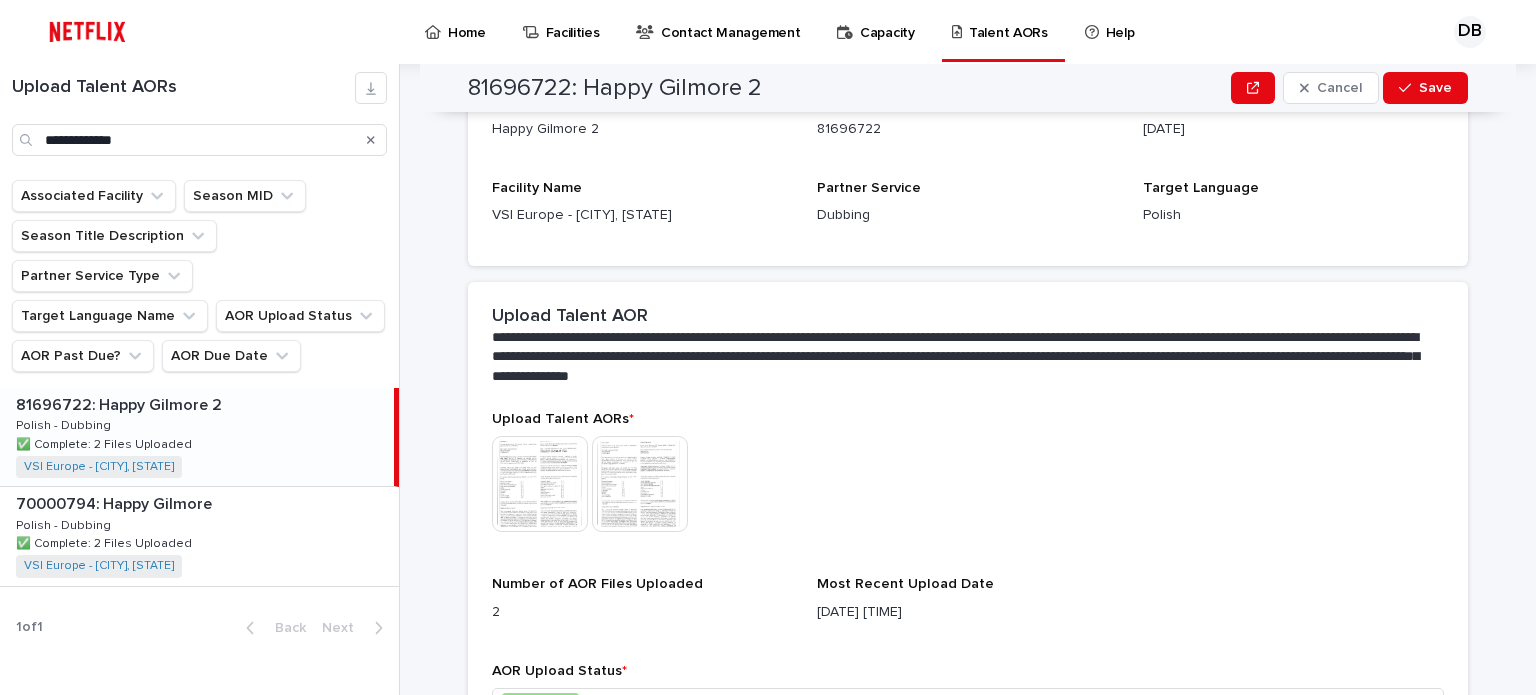 click at bounding box center (640, 484) 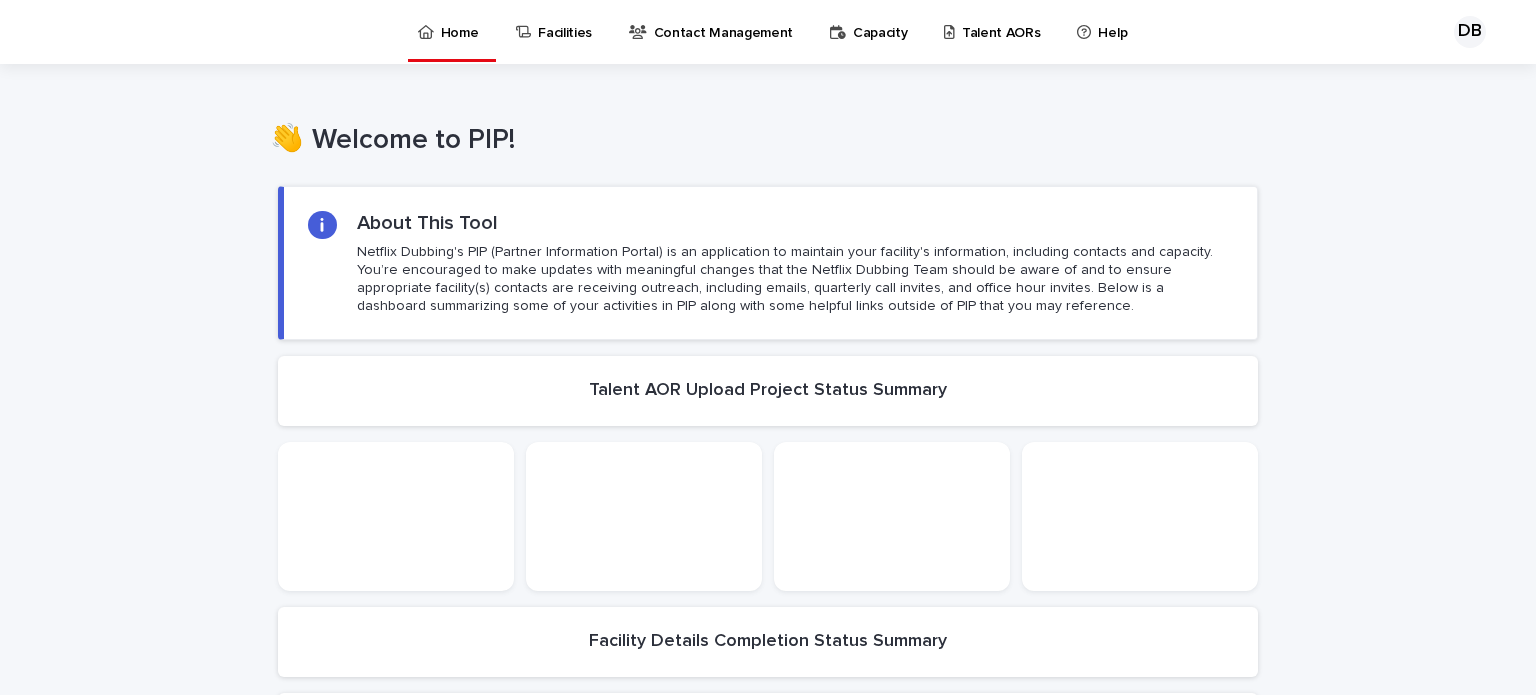 scroll, scrollTop: 0, scrollLeft: 0, axis: both 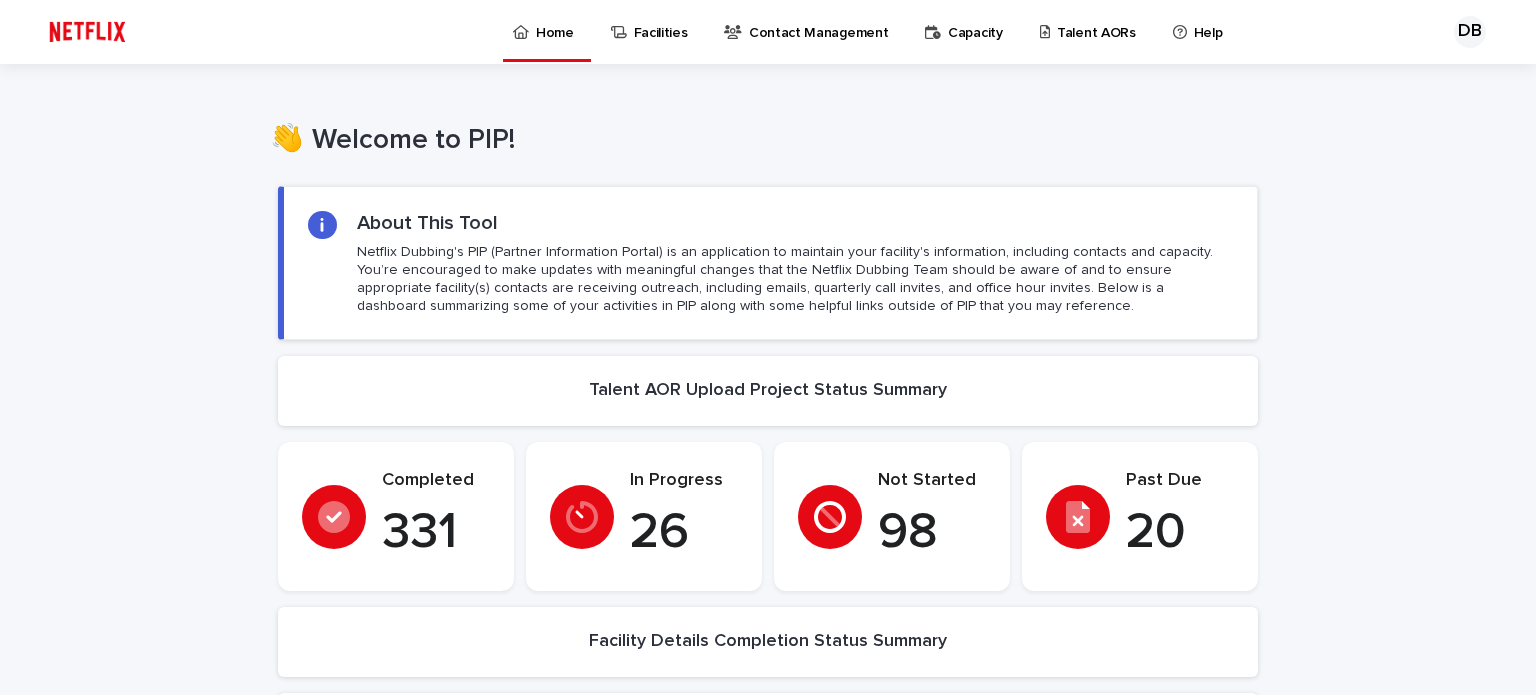 click on "Talent AORs" at bounding box center [1096, 21] 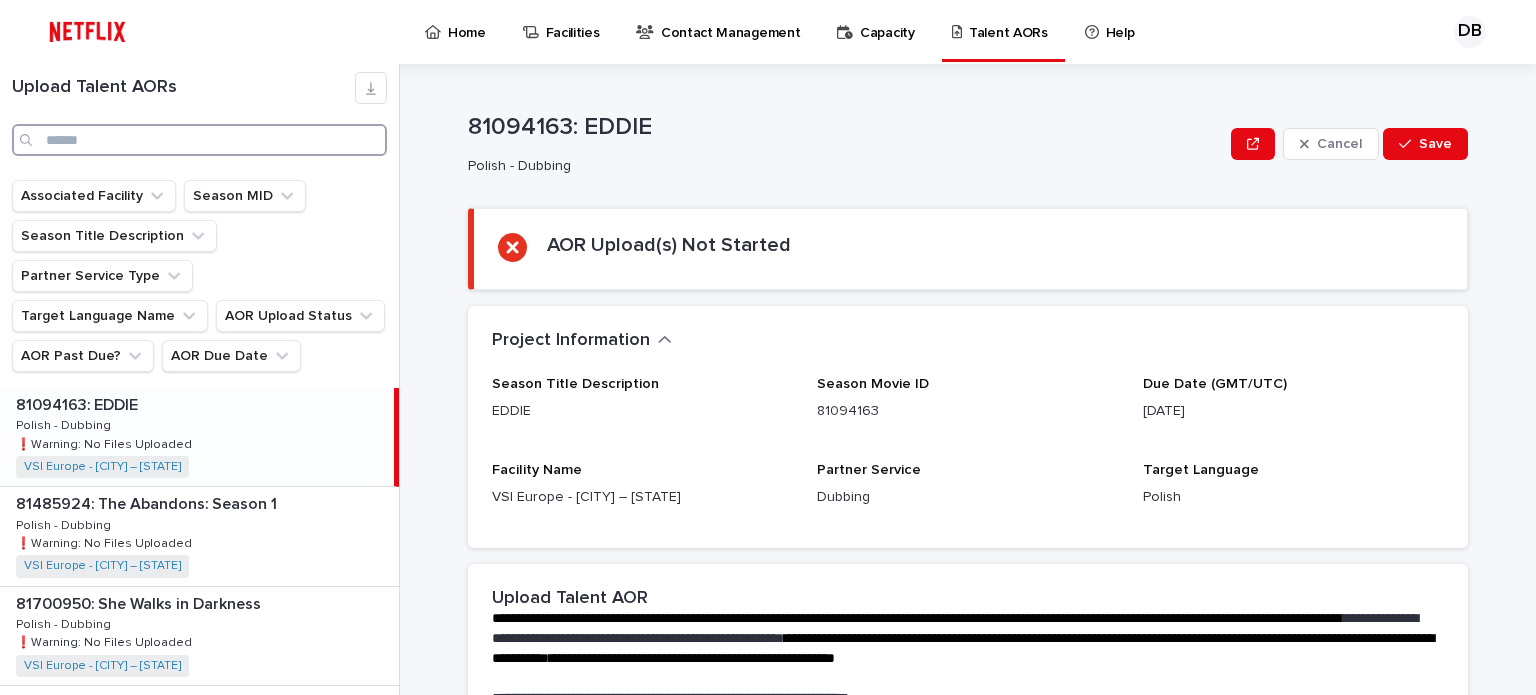 click at bounding box center [199, 140] 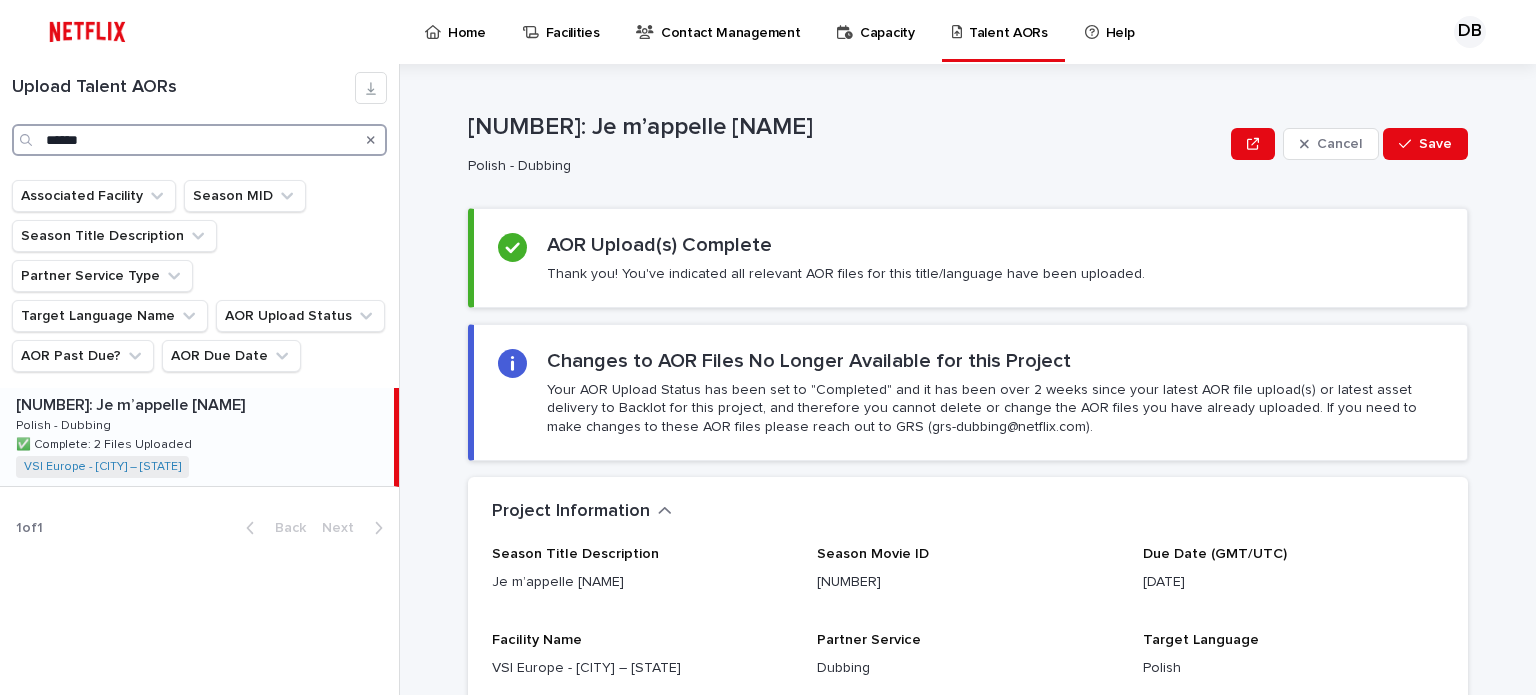 type on "******" 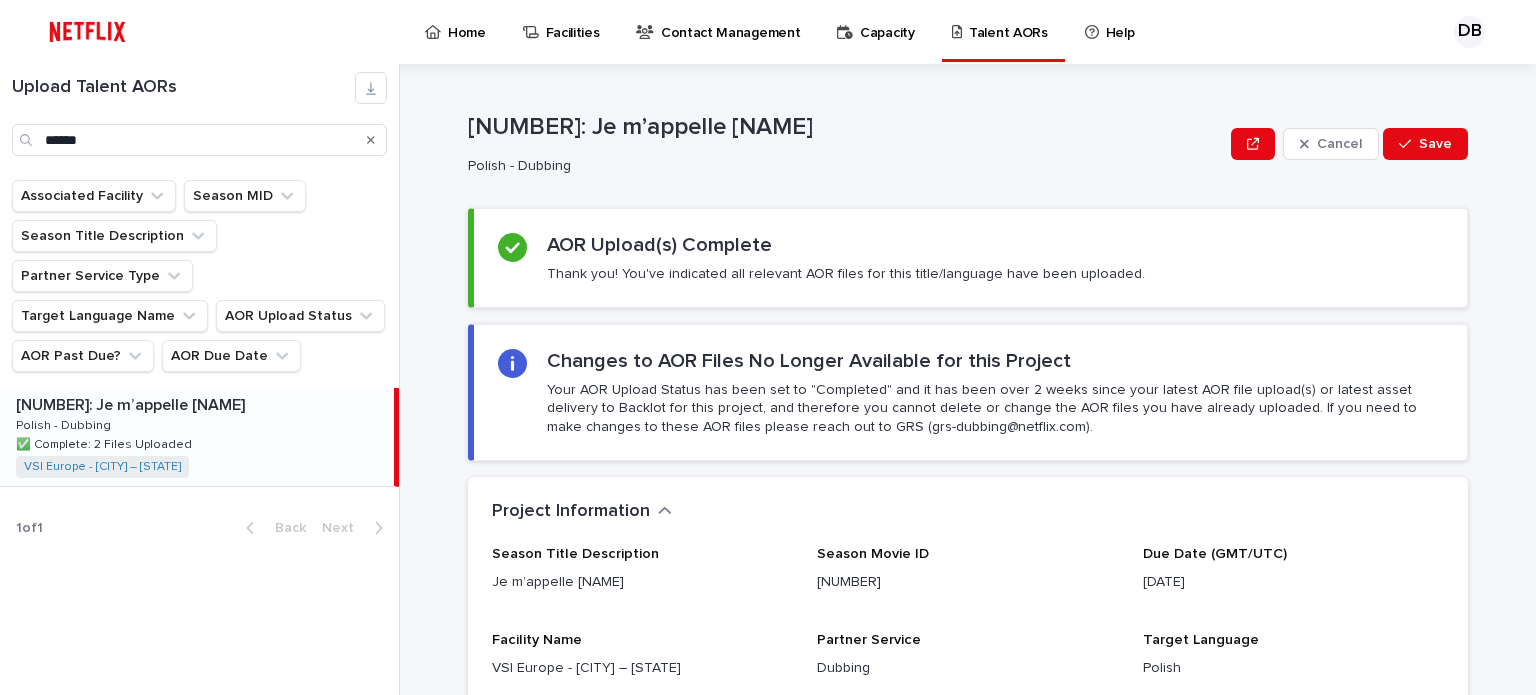 click on "[NUMBER]: Je m’appelle [NAME] [NUMBER]: Je m’appelle [NAME]   Polish - Dubbing Polish - Dubbing   ✅ Complete: 2 Files Uploaded ✅ Complete: 2 Files Uploaded   VSI Europe - [CITY] – [STATE]   + 0" at bounding box center (197, 437) 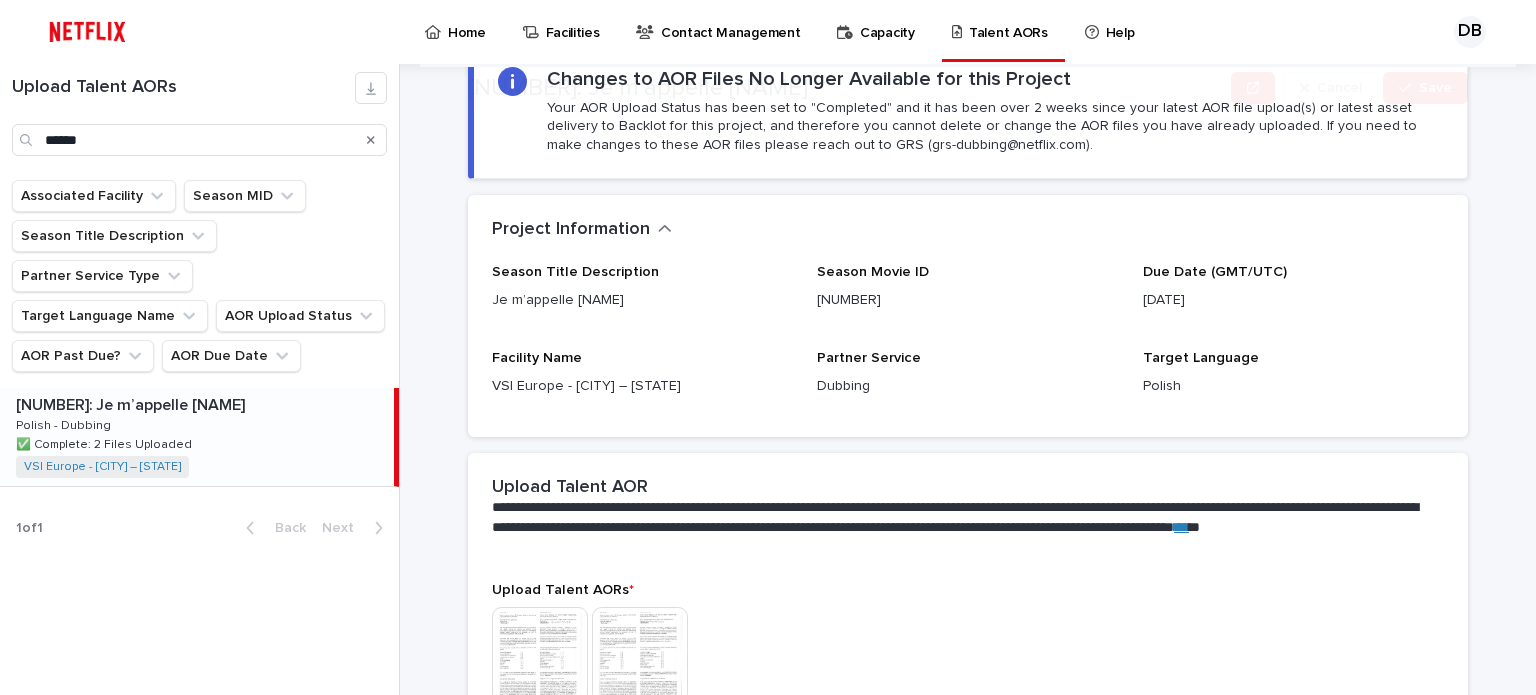 scroll, scrollTop: 559, scrollLeft: 0, axis: vertical 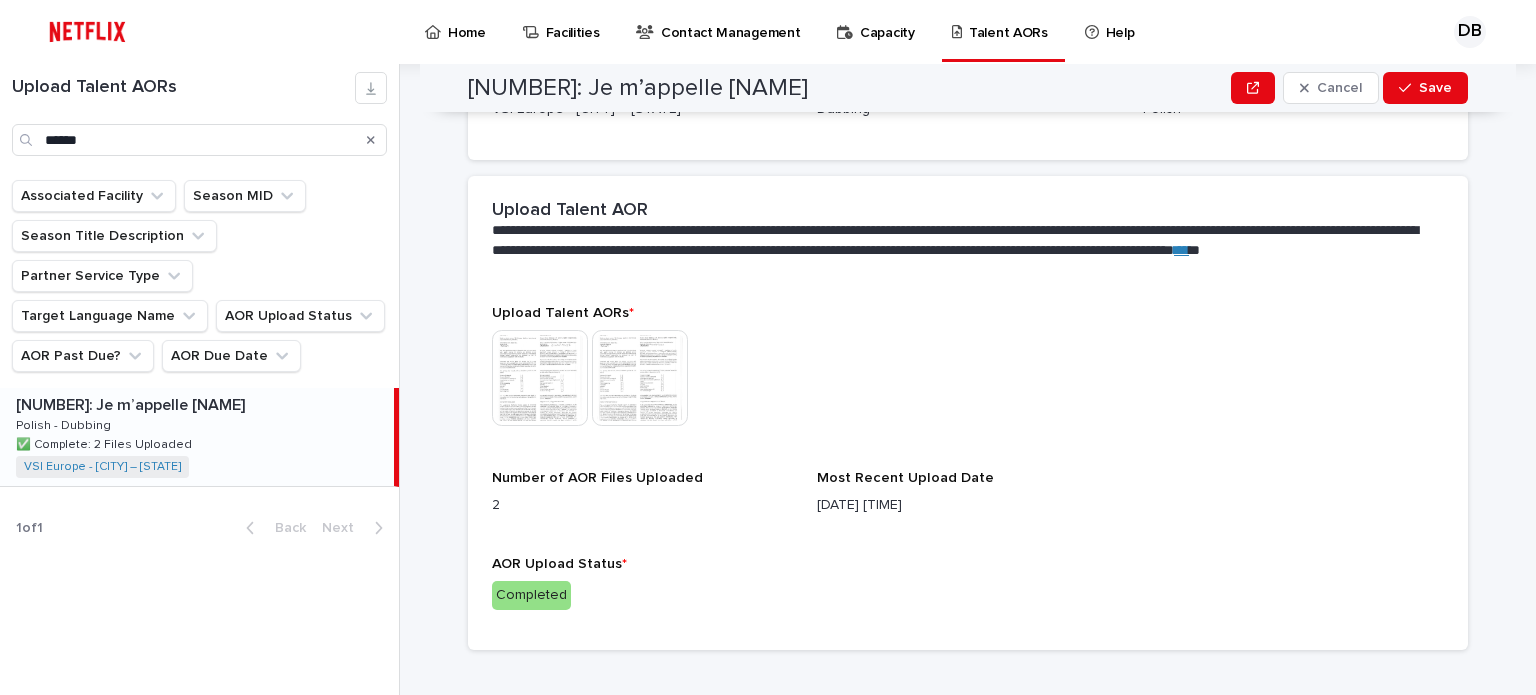 click at bounding box center (540, 378) 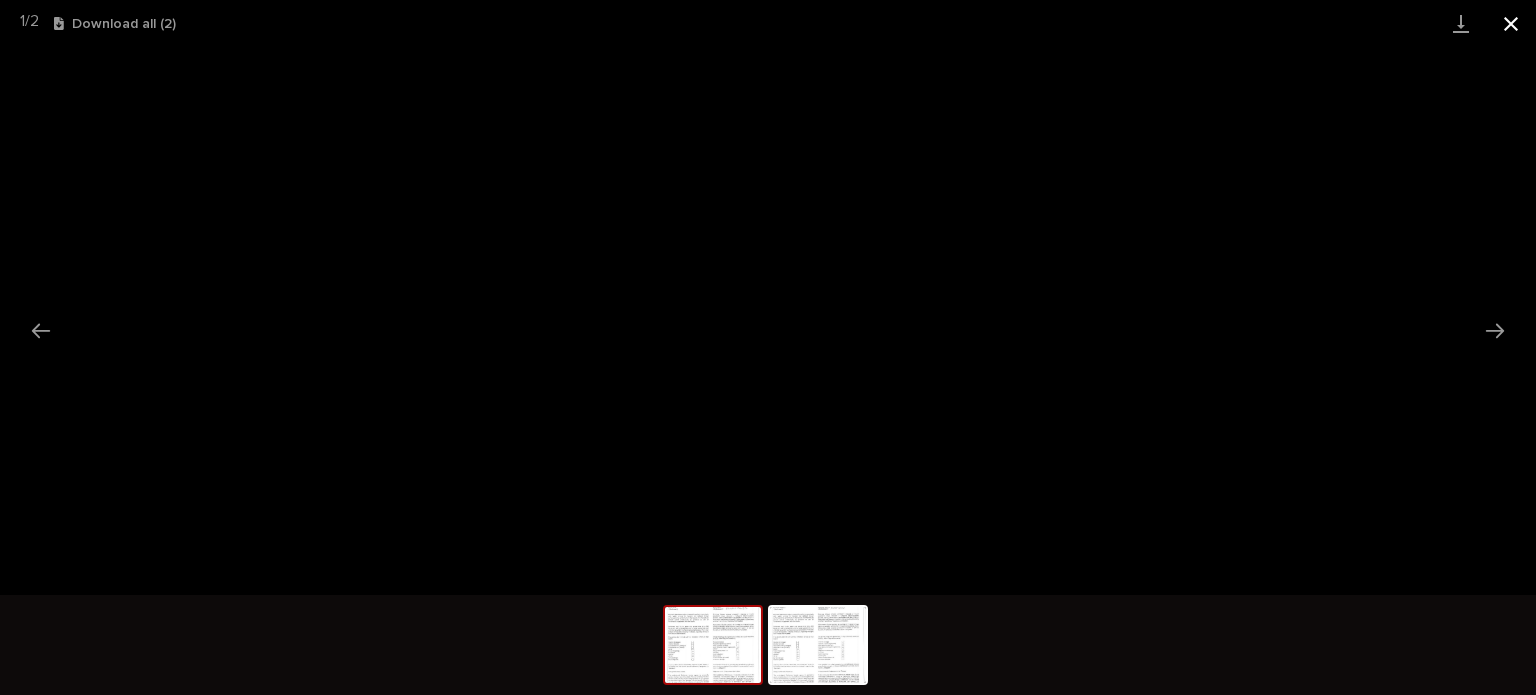 click at bounding box center (1511, 23) 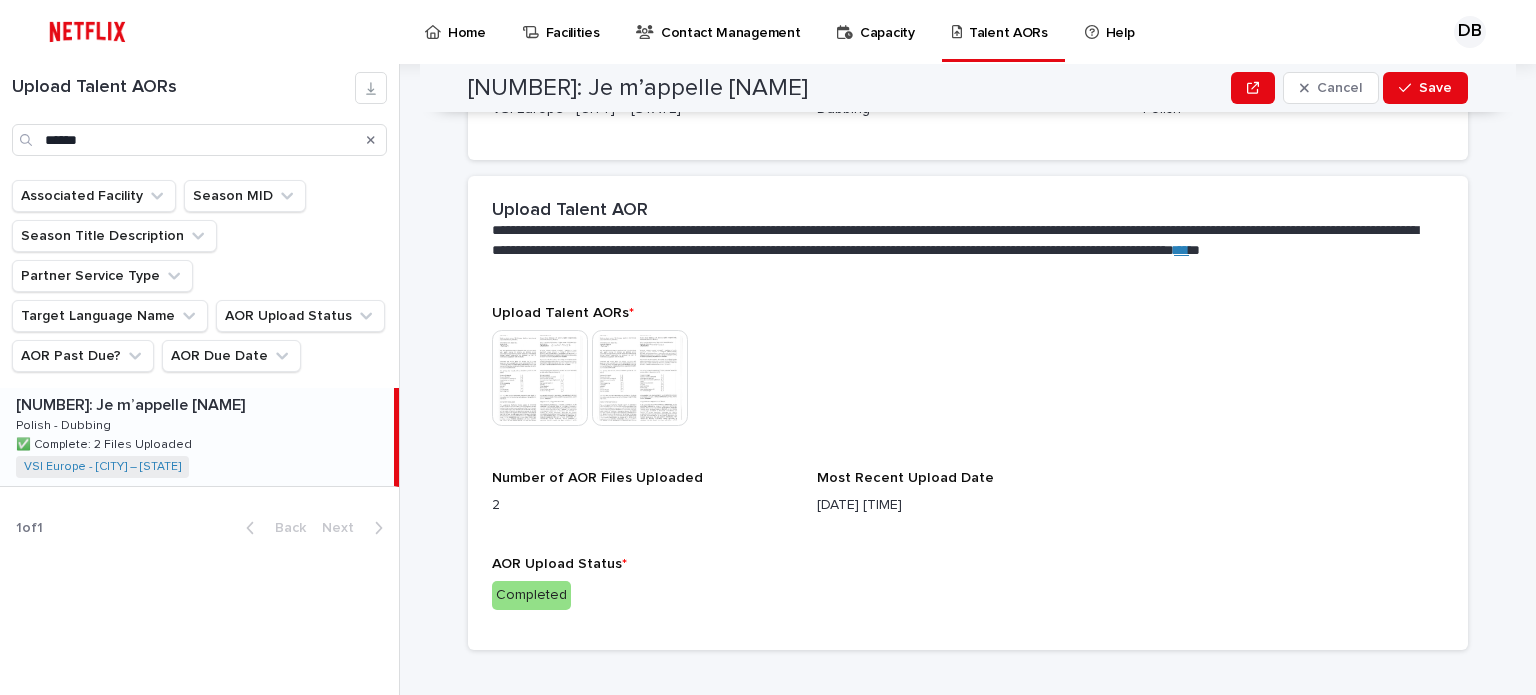 click 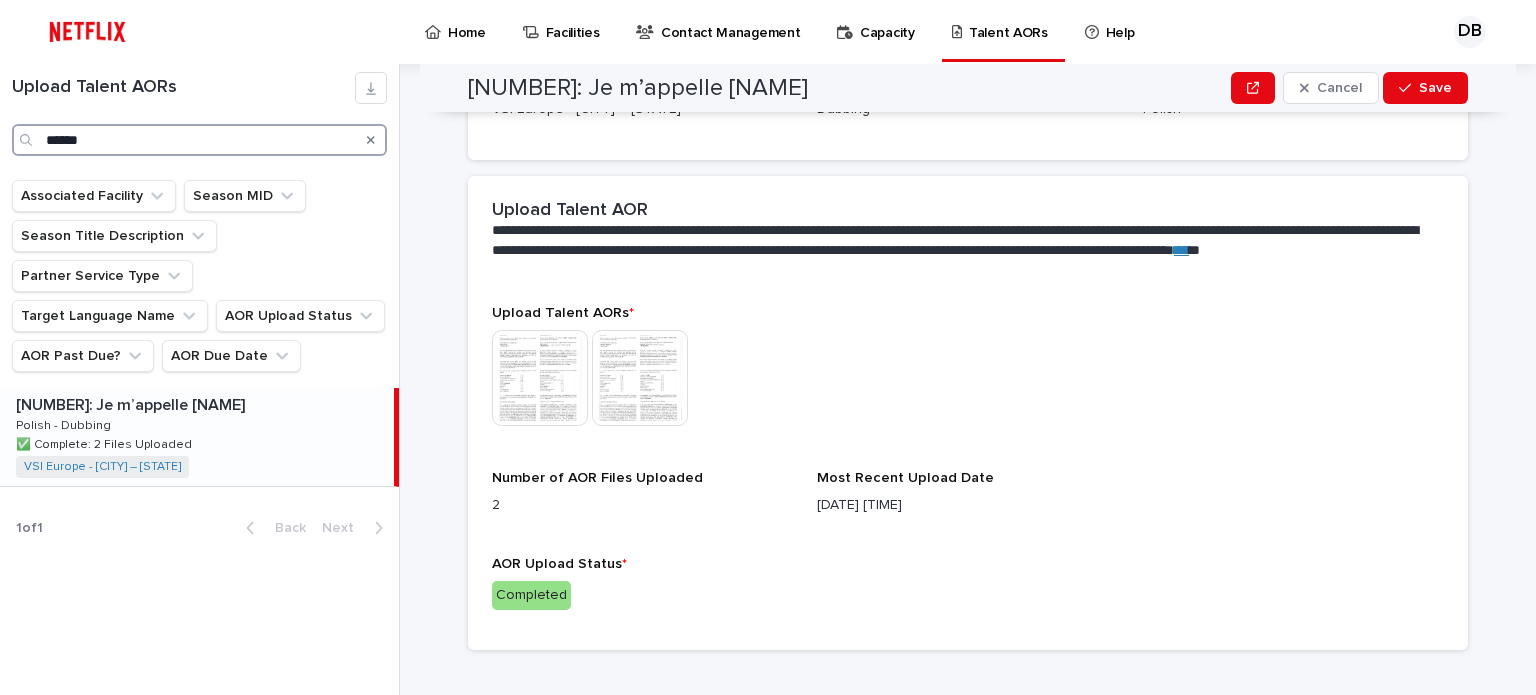 click on "******" at bounding box center (199, 140) 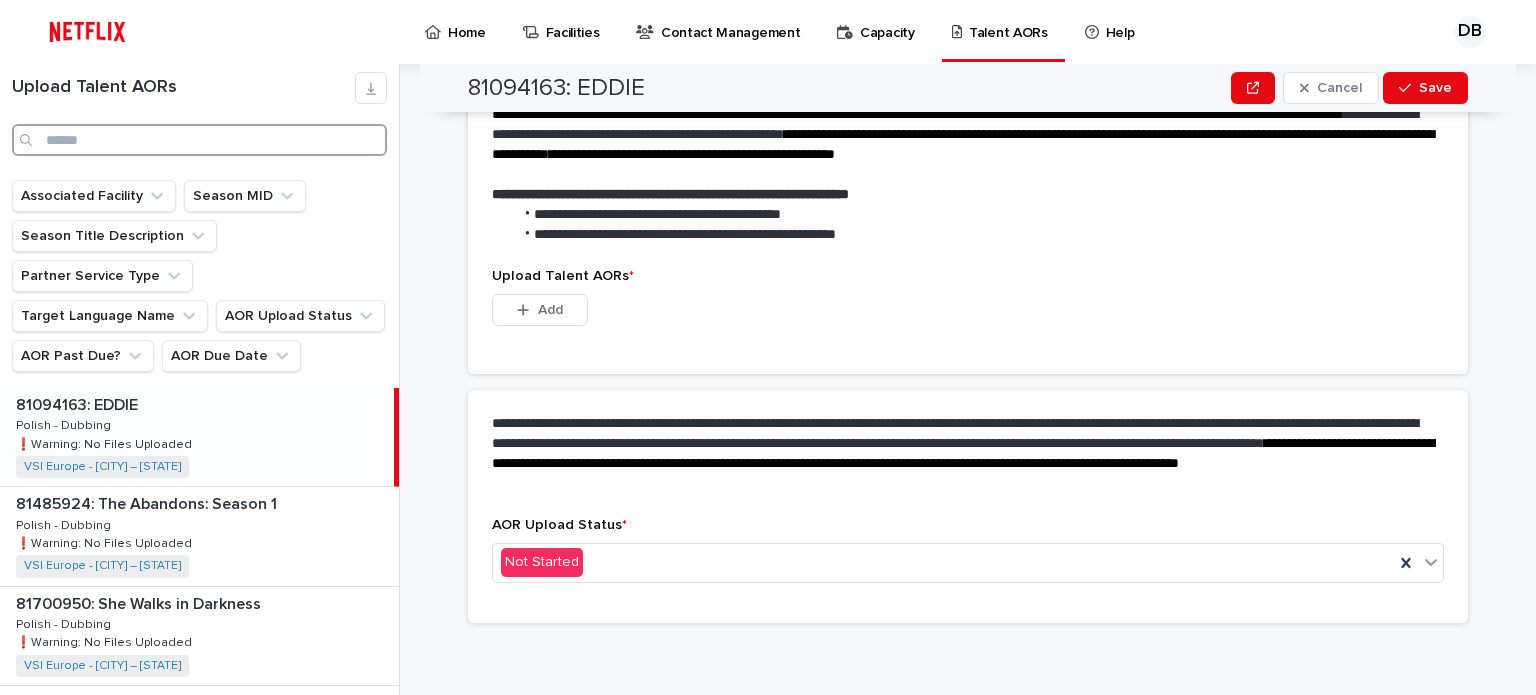 scroll, scrollTop: 503, scrollLeft: 0, axis: vertical 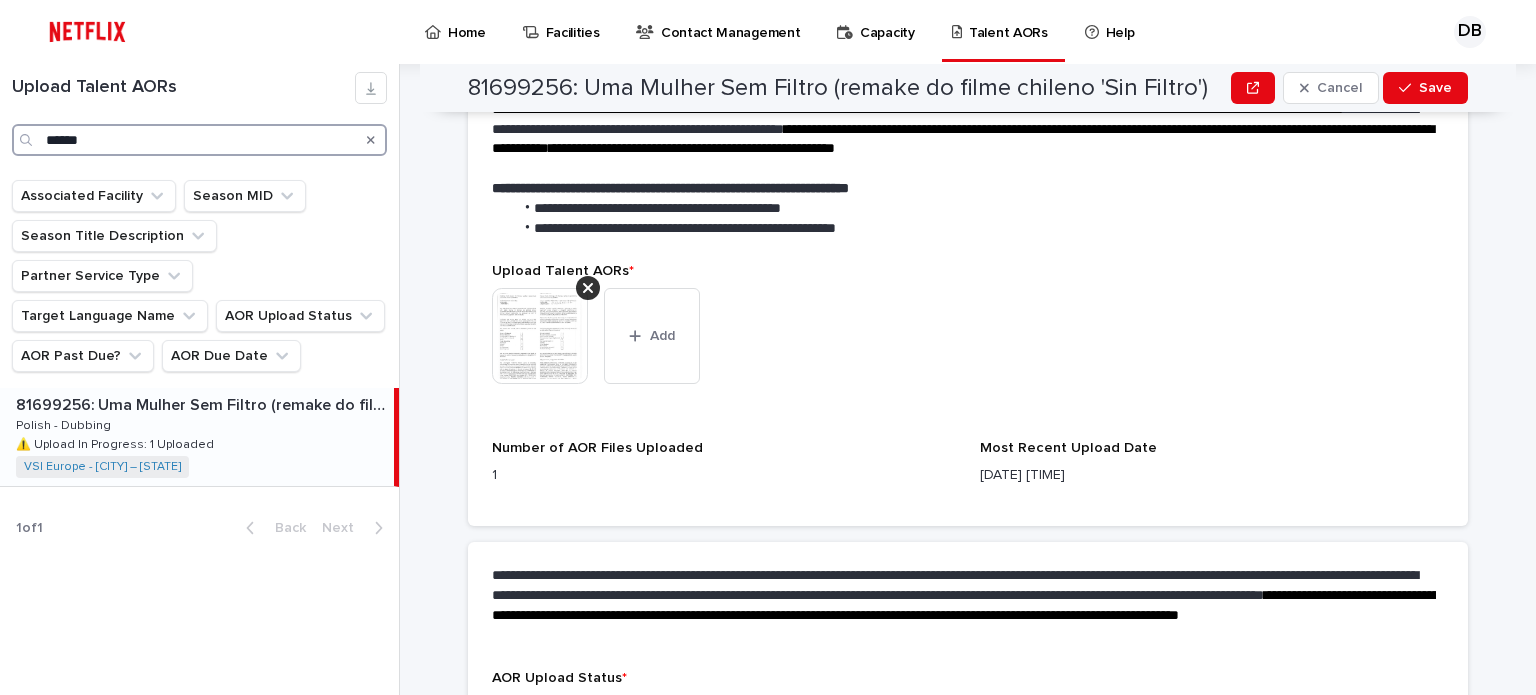 type on "******" 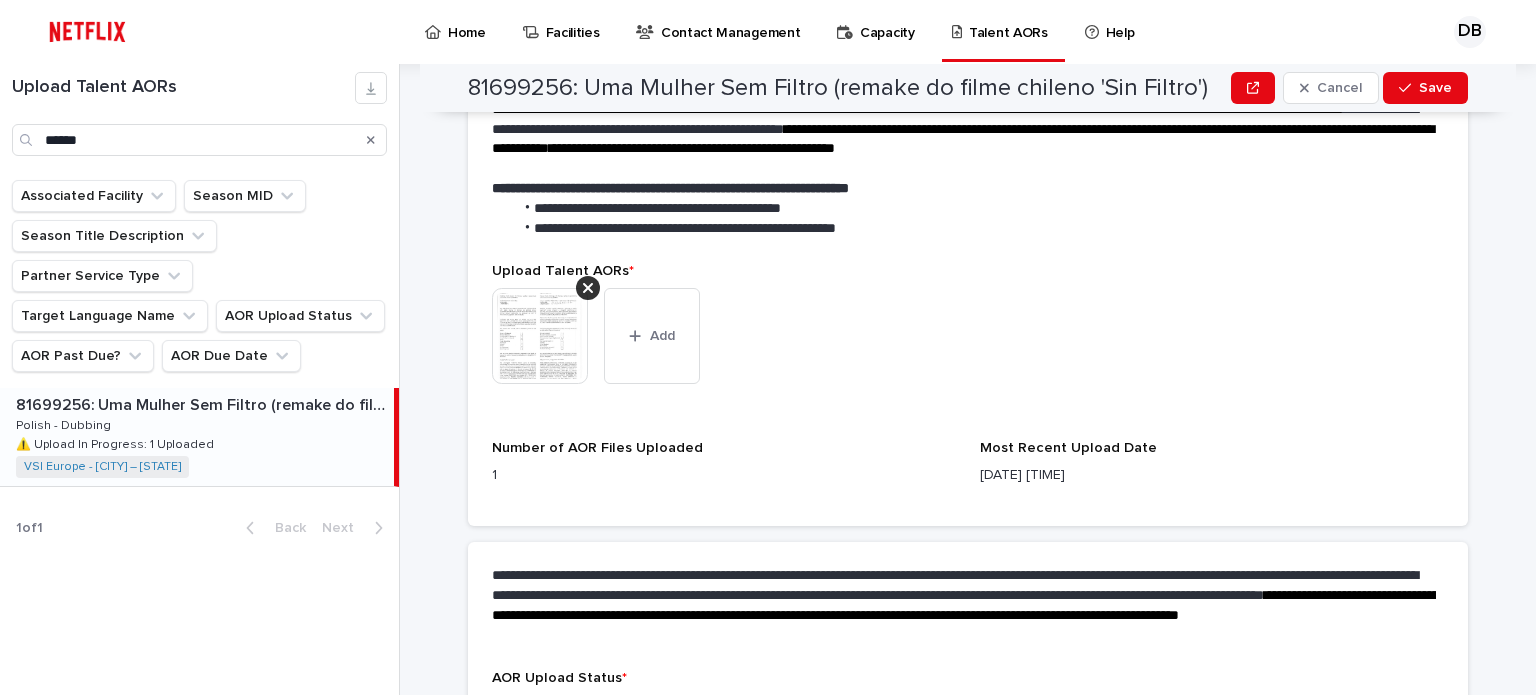 click on "[NUMBER]: Uma Mulher Sem Filtro (remake do filme chileno 'Sin Filtro') [NUMBER]: Uma Mulher Sem Filtro (remake do filme chileno 'Sin Filtro')   Polish - Dubbing Polish - Dubbing   ⚠️ Upload In Progress: 1 Uploaded ⚠️ Upload In Progress: 1 Uploaded   VSI Europe - [CITY] – [STATE]   + 0" at bounding box center [197, 437] 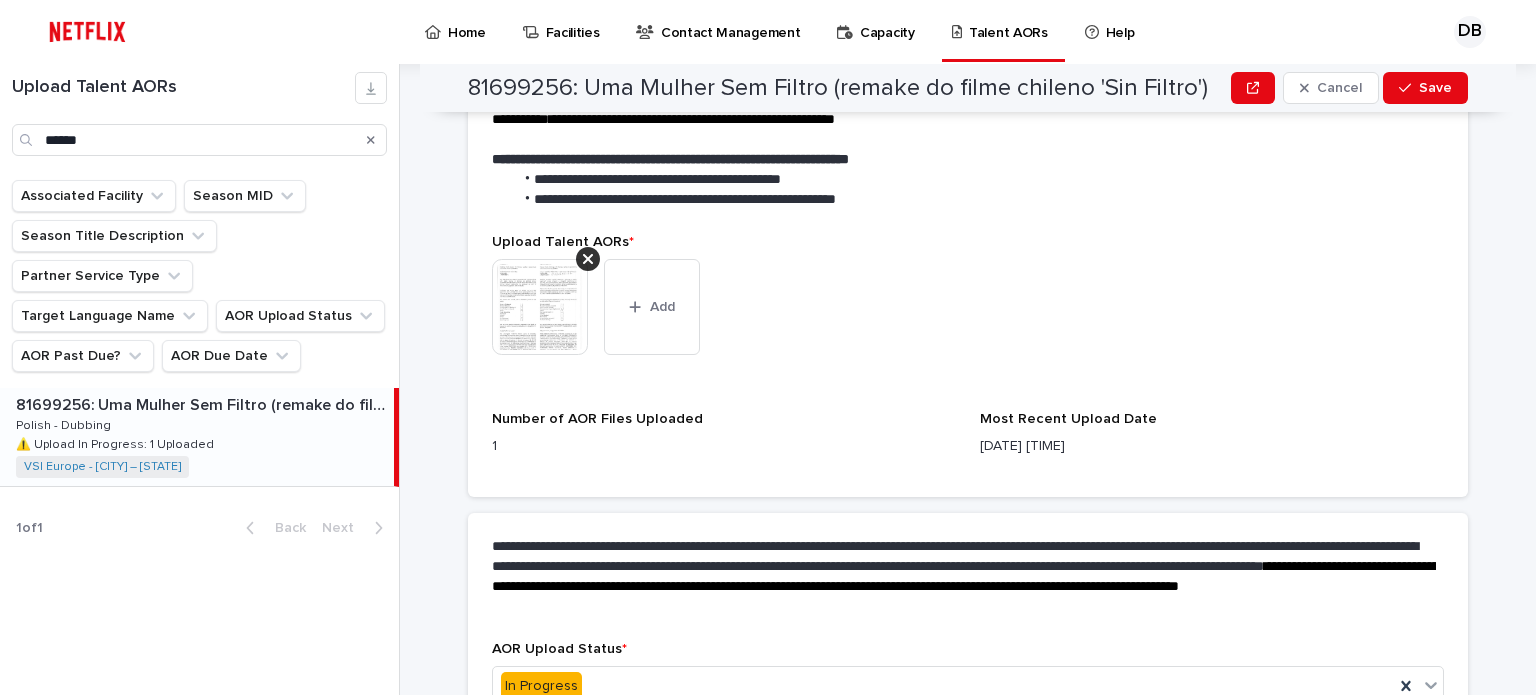 scroll, scrollTop: 600, scrollLeft: 0, axis: vertical 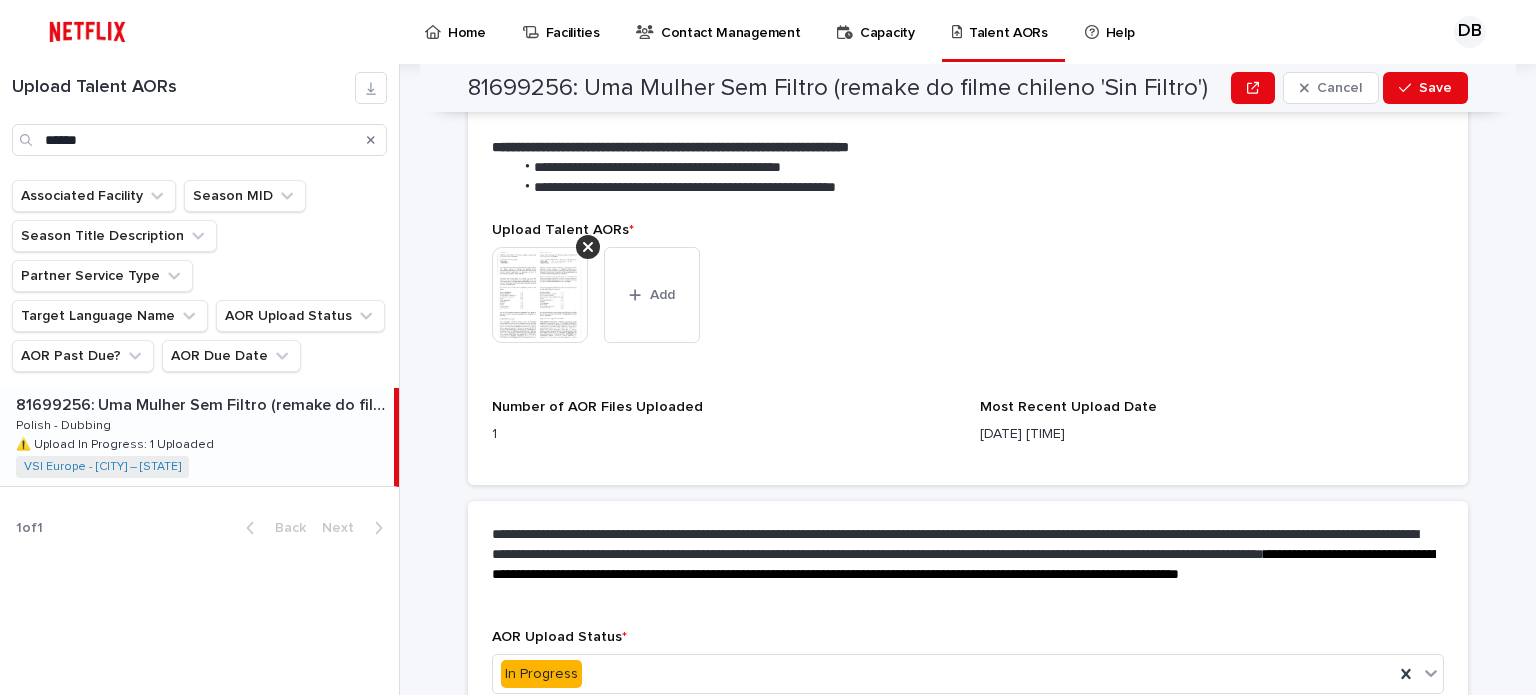 click at bounding box center [540, 295] 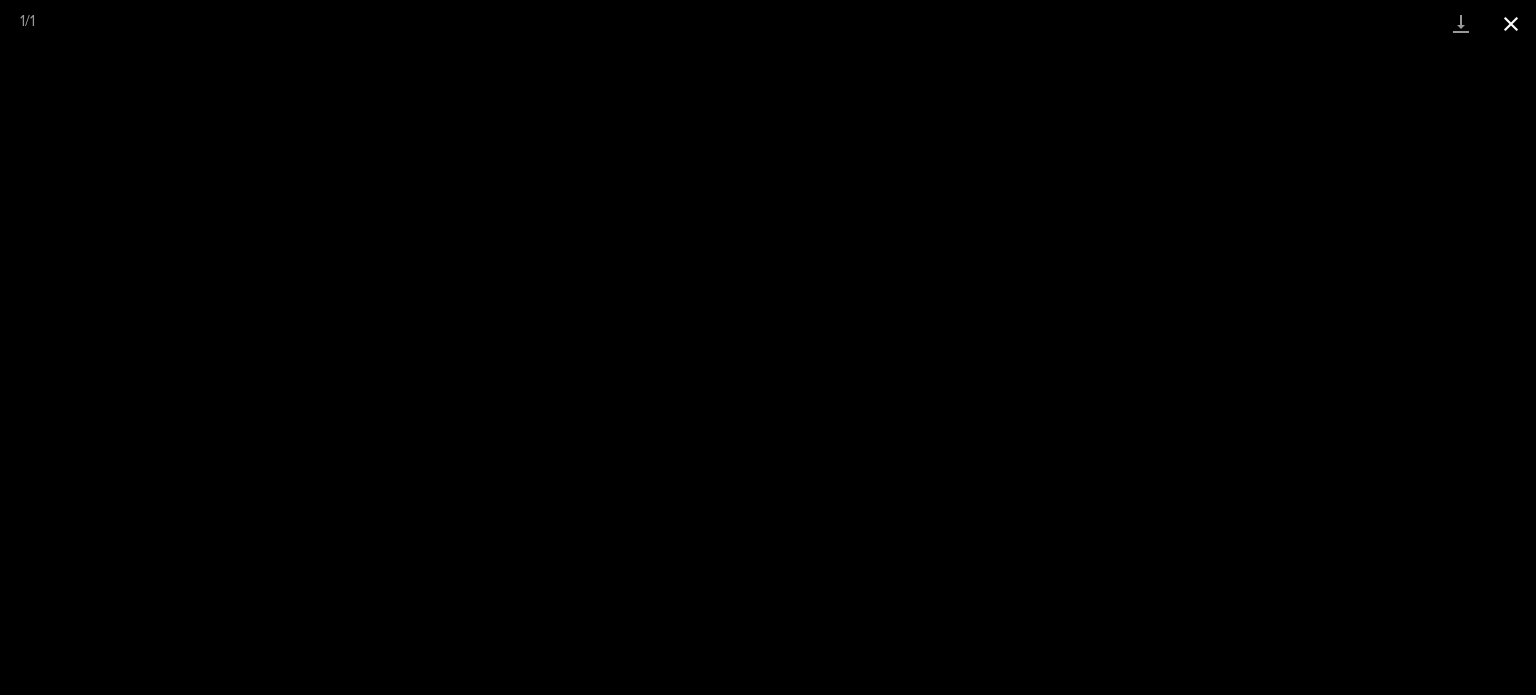 click at bounding box center [1511, 23] 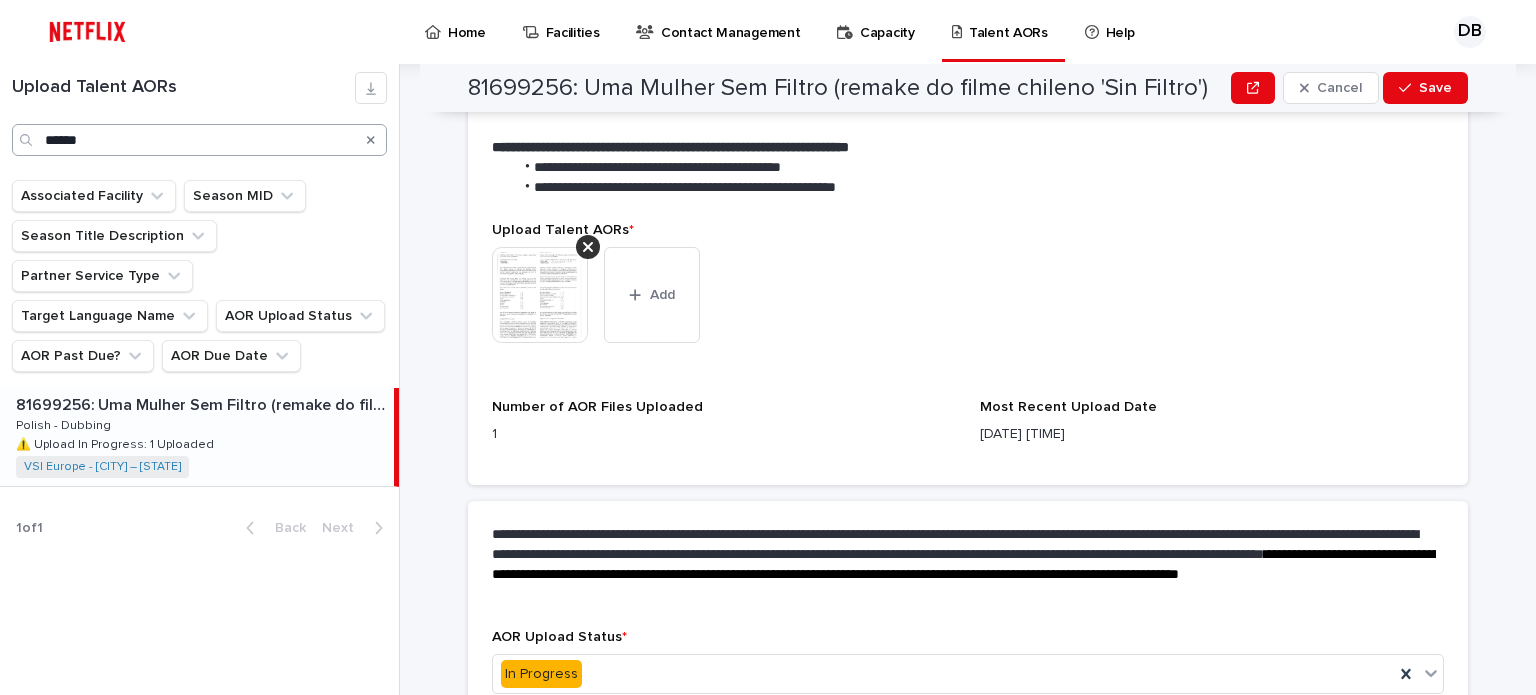 click 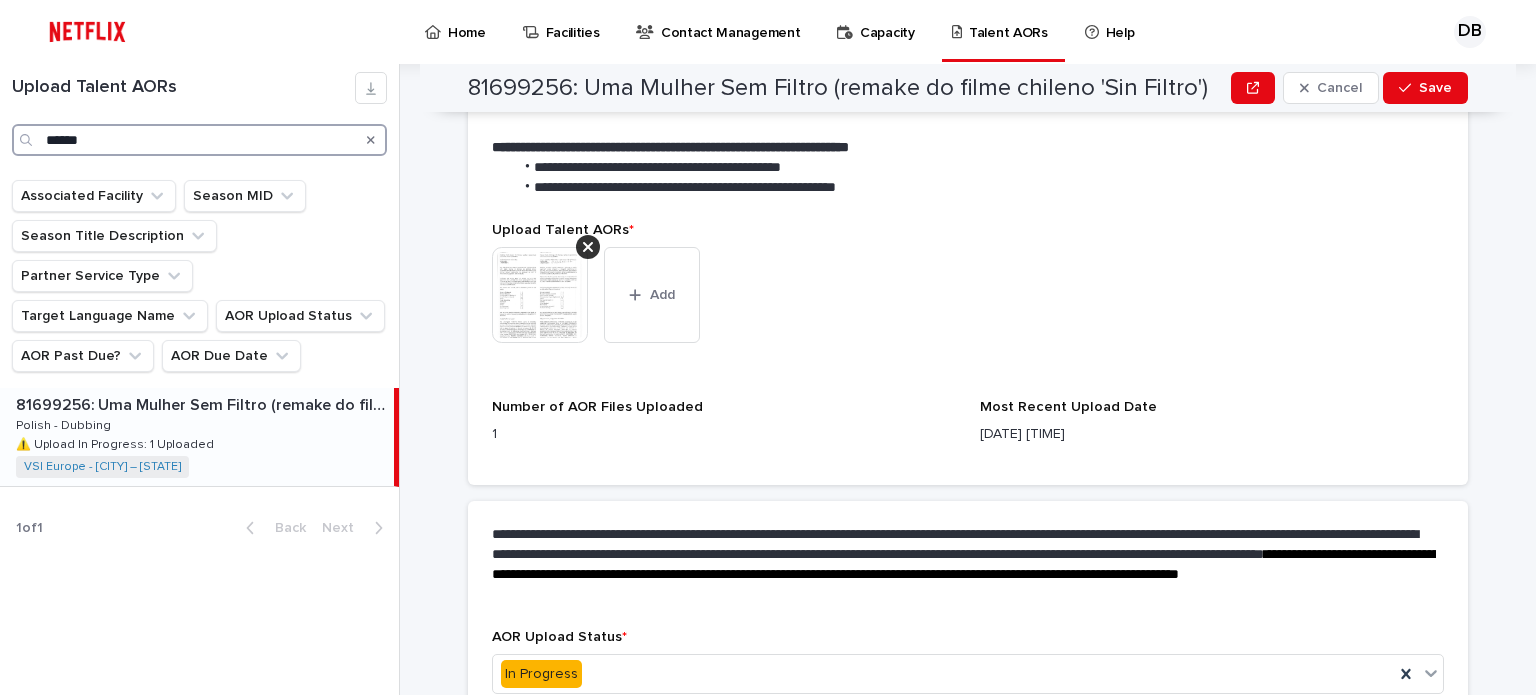 click on "******" at bounding box center (199, 140) 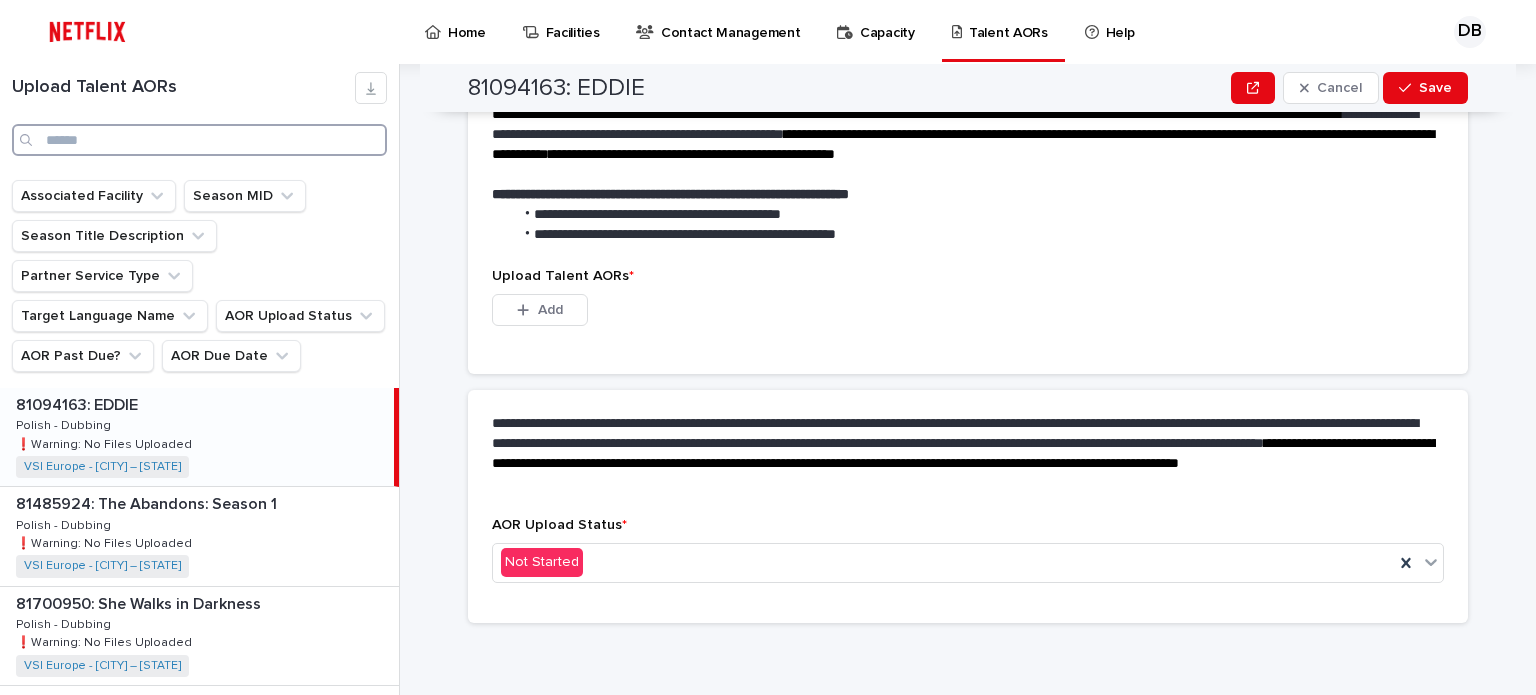 scroll, scrollTop: 503, scrollLeft: 0, axis: vertical 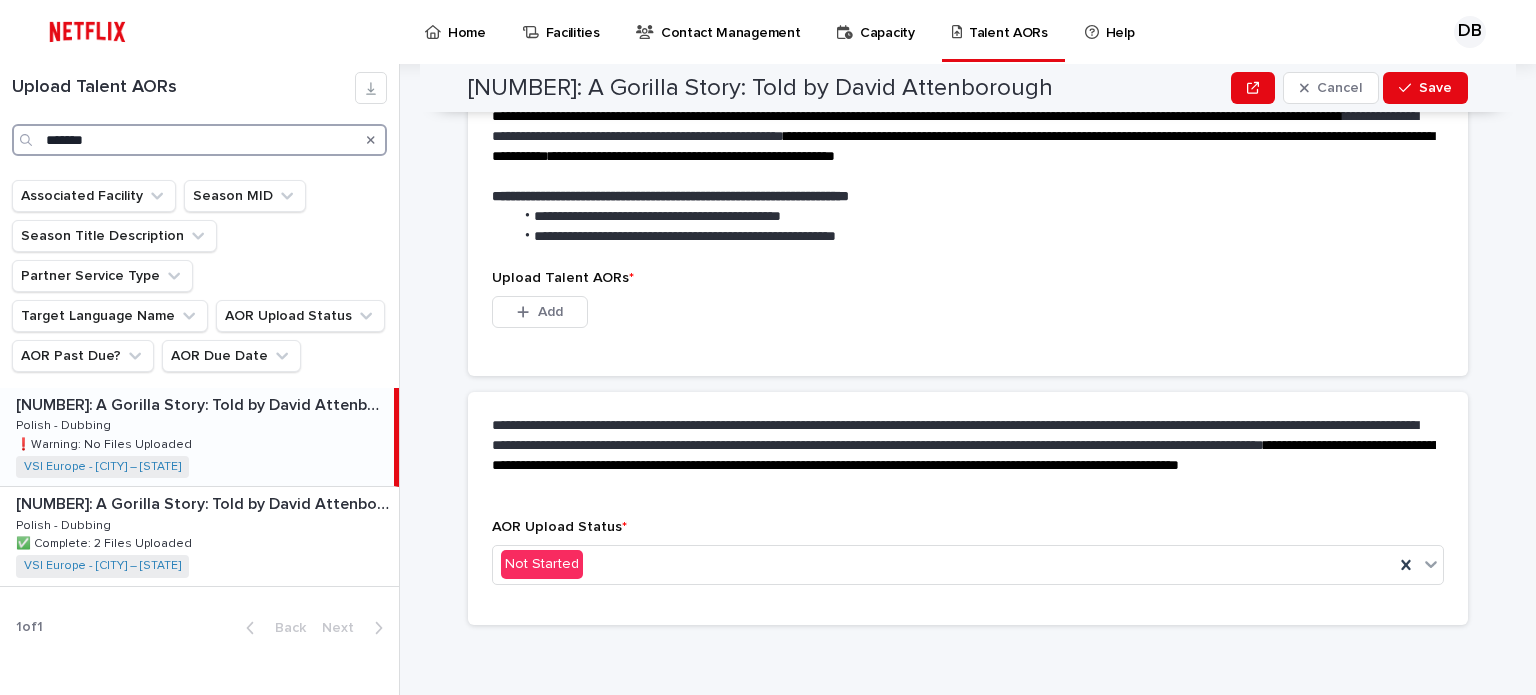 type on "*******" 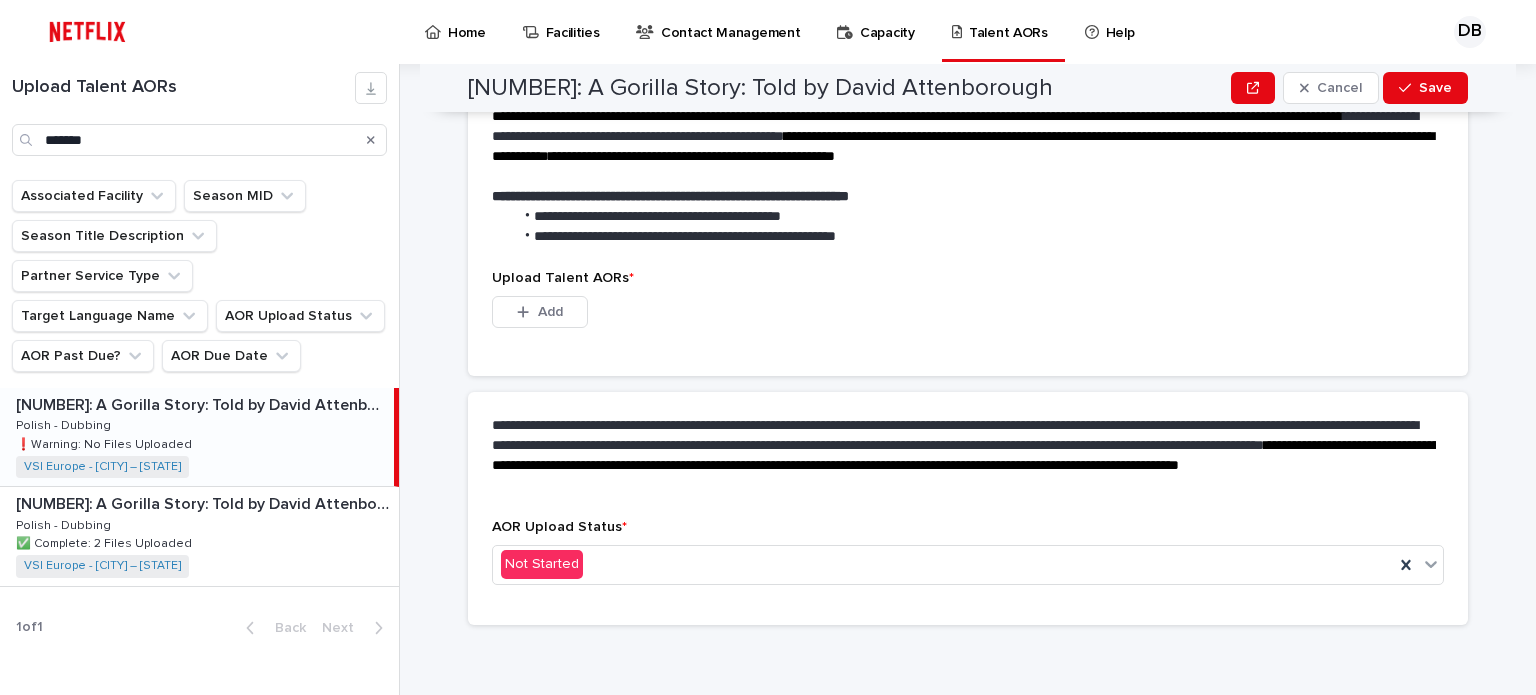 click on "[NUMBER]: A Gorilla Story: Told by David Attenborough [NUMBER]: A Gorilla Story: Told by David Attenborough   Polish - Dubbing Polish - Dubbing   ❗️Warning: No Files Uploaded ❗️Warning: No Files Uploaded   VSI Europe - [CITY] – [STATE]   + 0" at bounding box center [197, 437] 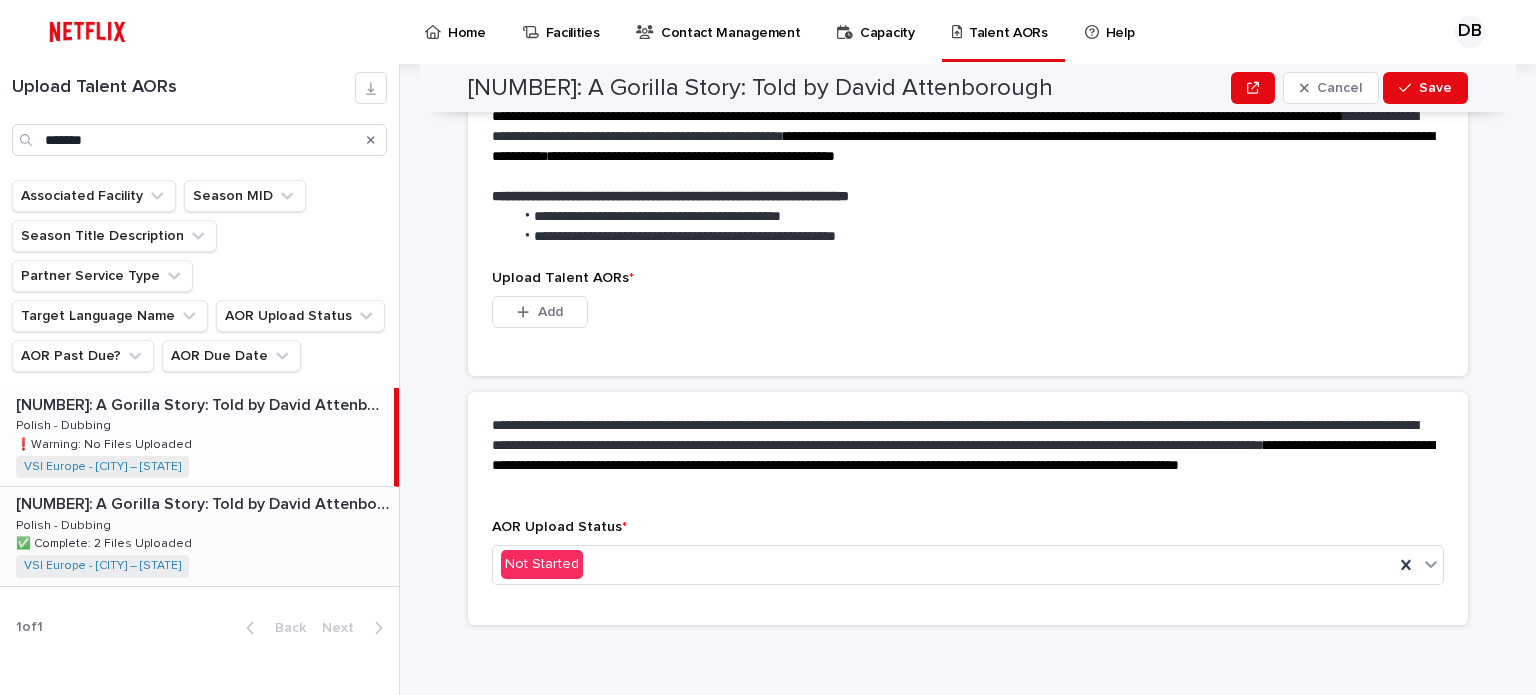 click on "[NUMBER]: A Gorilla Story: Told by David Attenborough [NUMBER]: A Gorilla Story: Told by David Attenborough   Polish - Dubbing Polish - Dubbing   ✅ Complete: 2 Files Uploaded ✅ Complete: 2 Files Uploaded   VSI Europe - [CITY] – [STATE]   + 0" at bounding box center (199, 536) 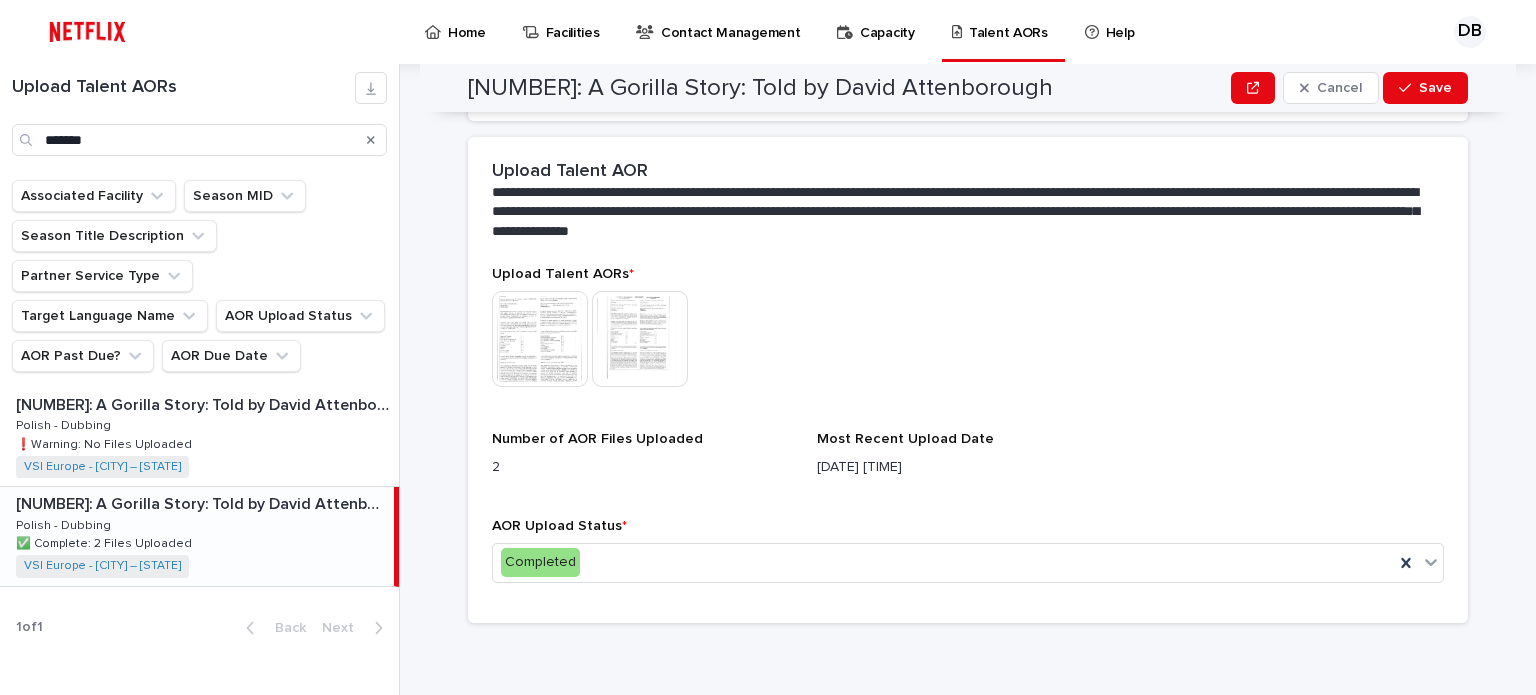 scroll, scrollTop: 444, scrollLeft: 0, axis: vertical 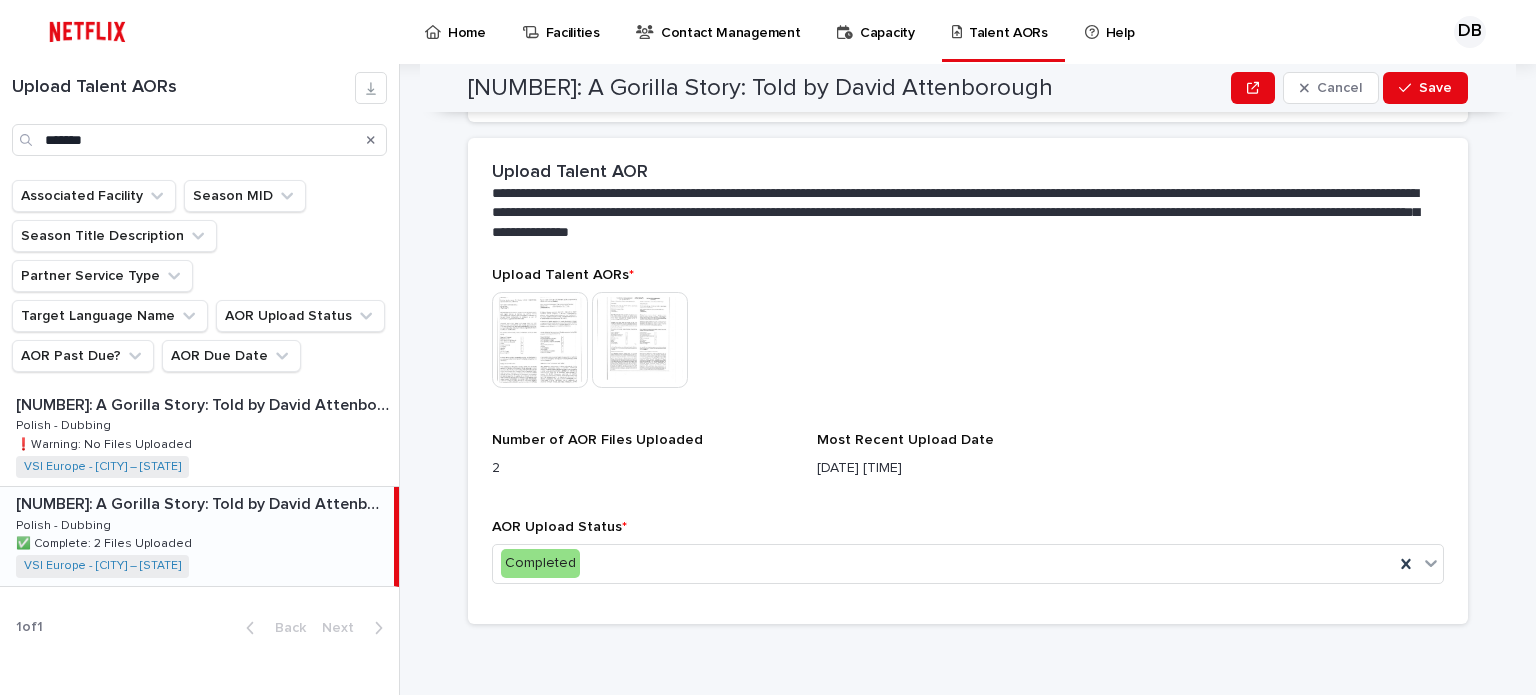 click at bounding box center (540, 340) 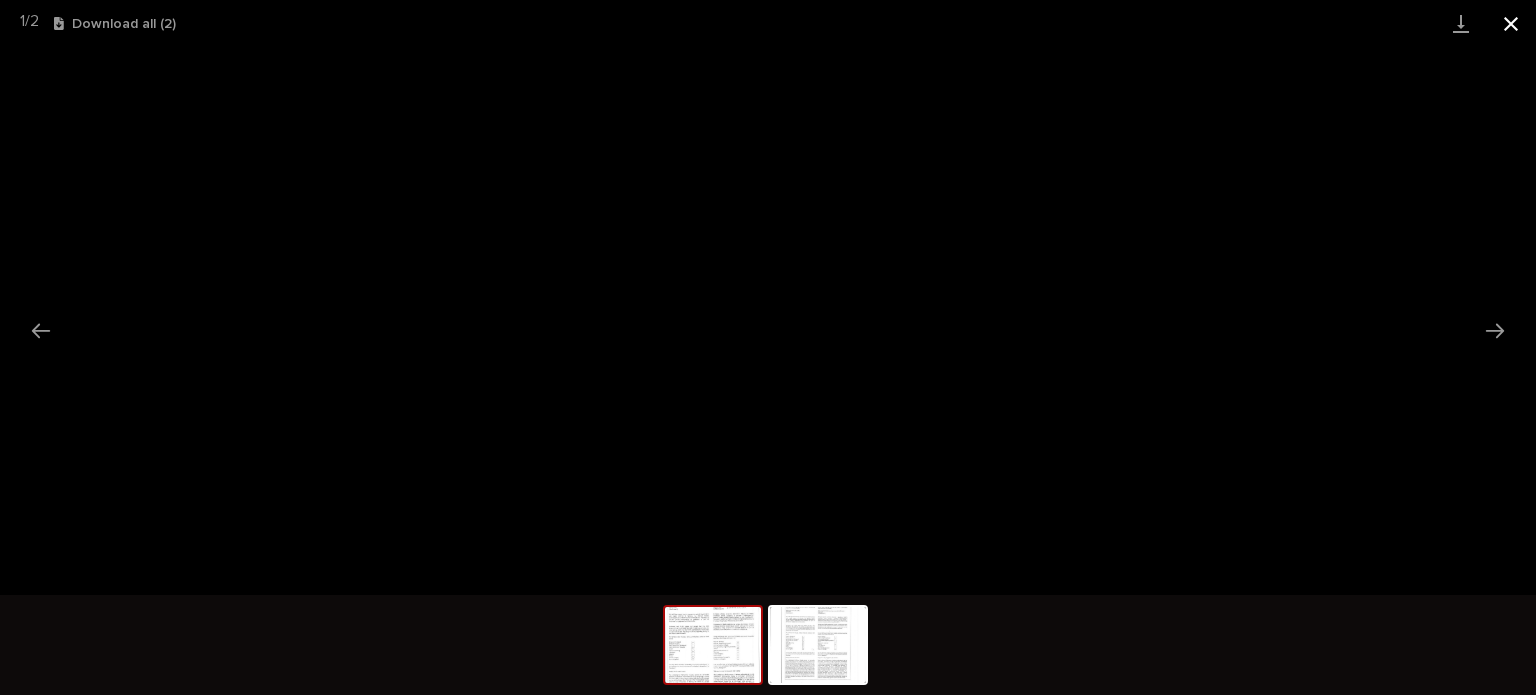 click at bounding box center [1511, 23] 